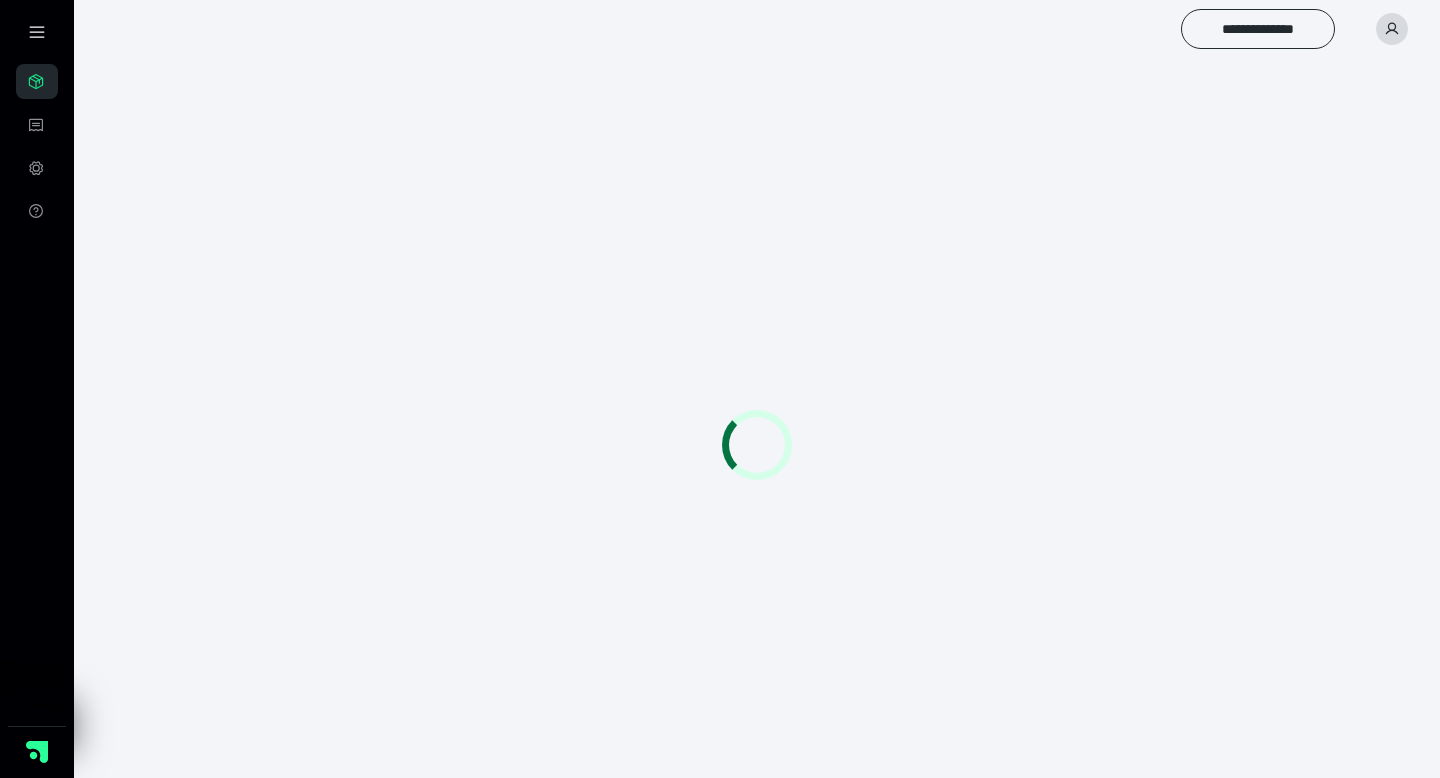 scroll, scrollTop: 0, scrollLeft: 0, axis: both 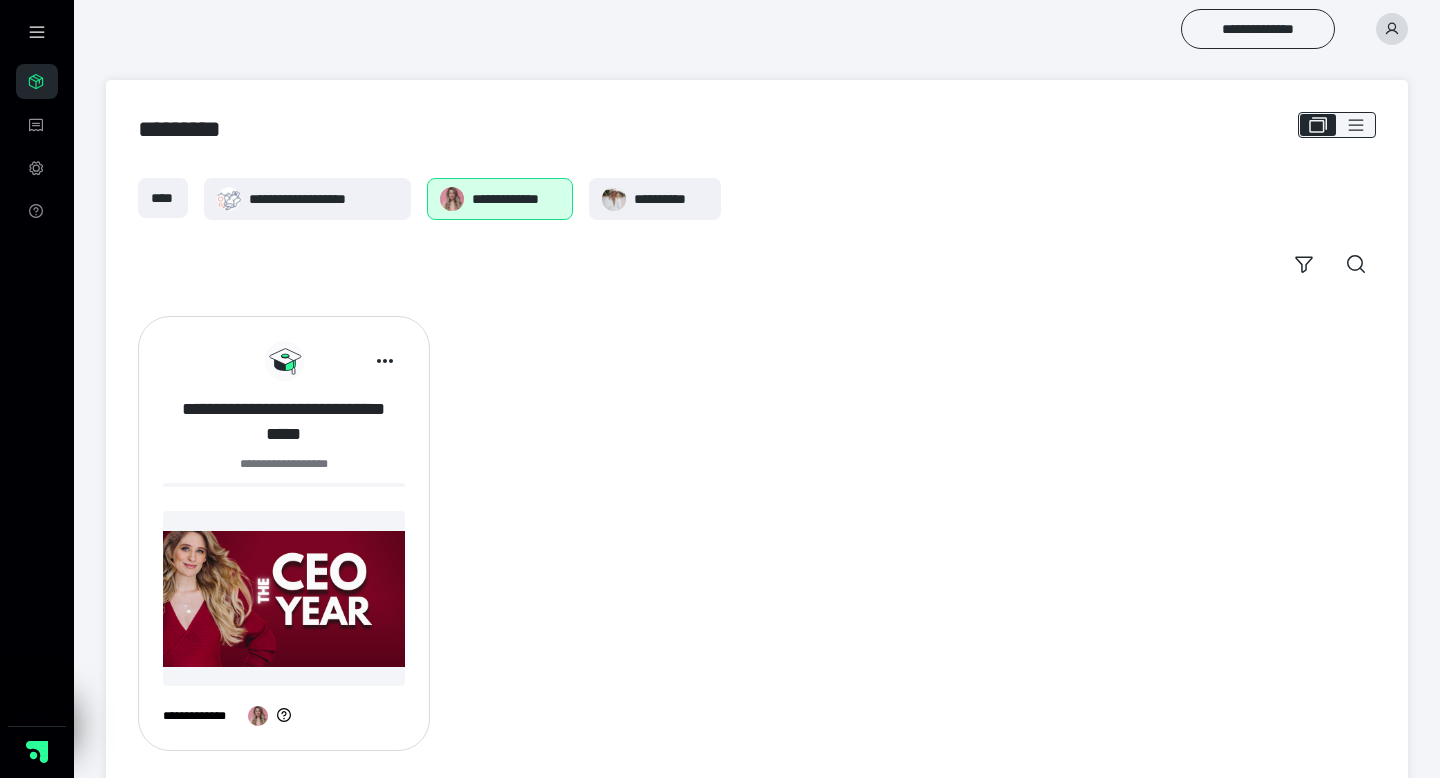 click on "**********" at bounding box center (284, 422) 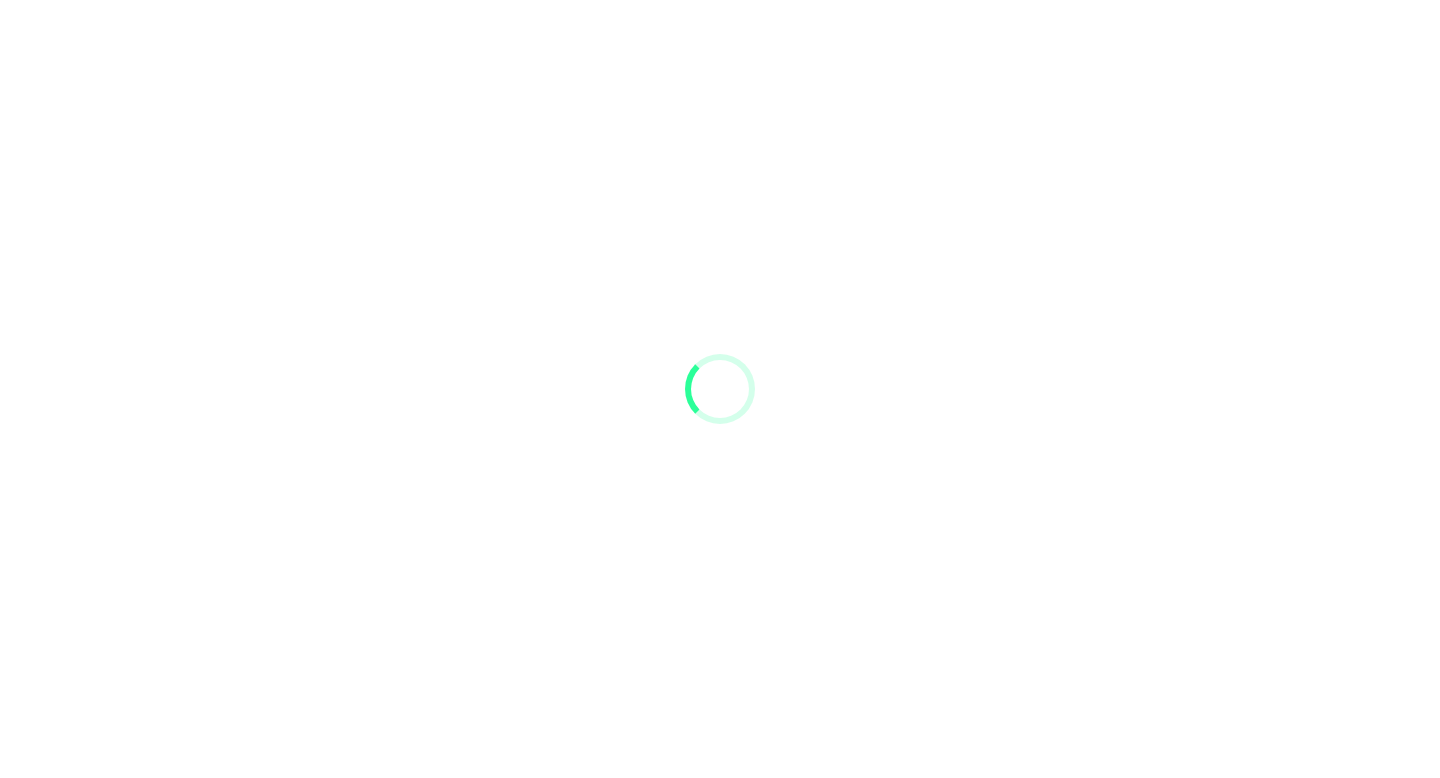 scroll, scrollTop: 0, scrollLeft: 0, axis: both 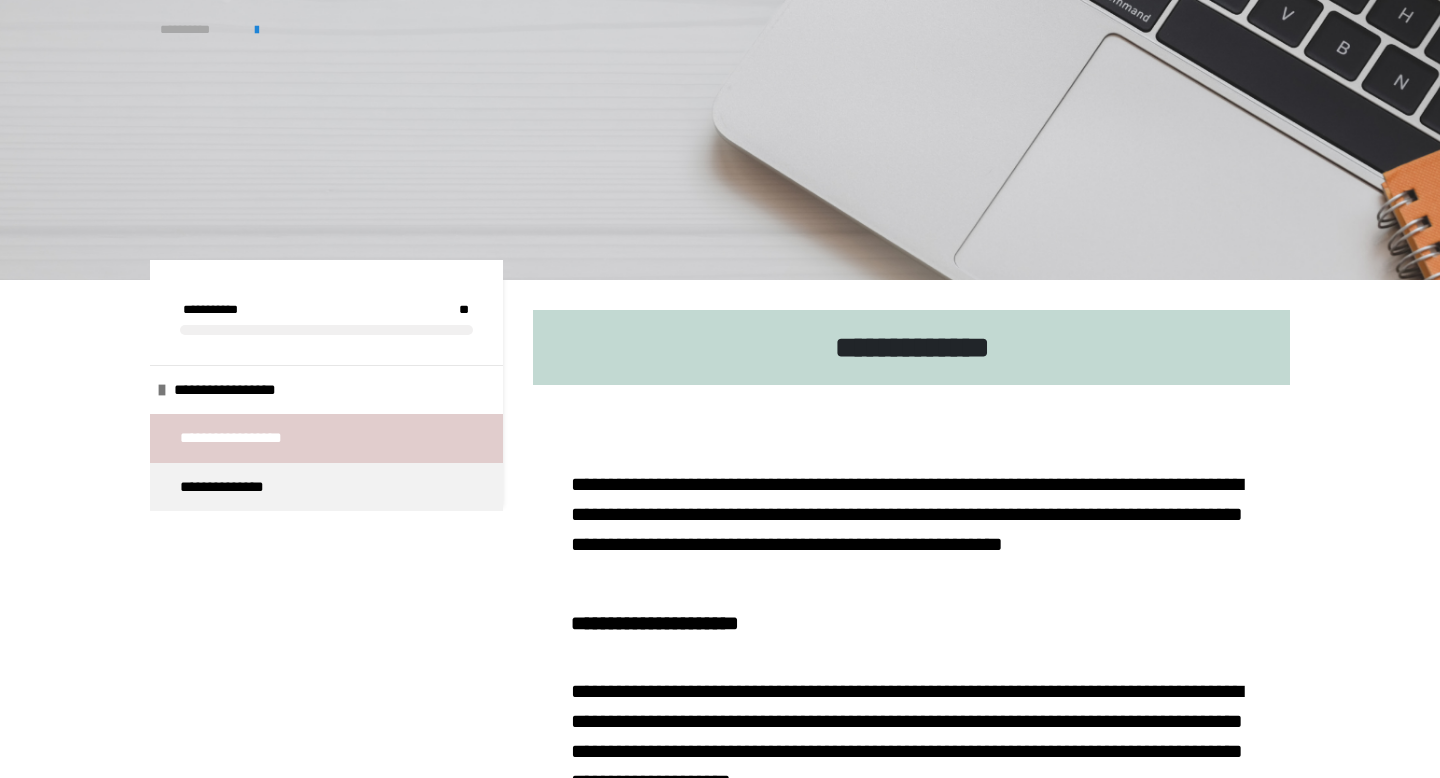 click on "**********" at bounding box center (197, 30) 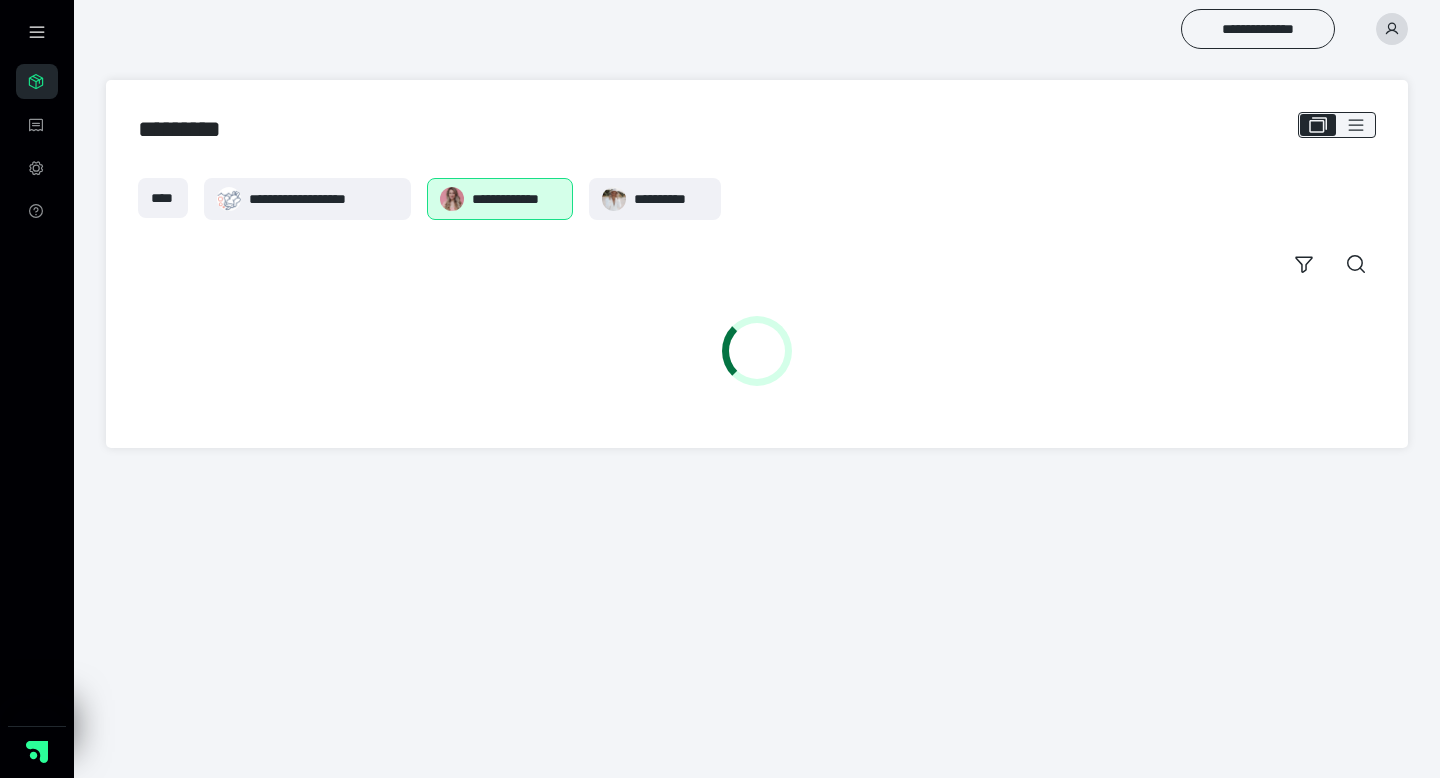 scroll, scrollTop: 0, scrollLeft: 0, axis: both 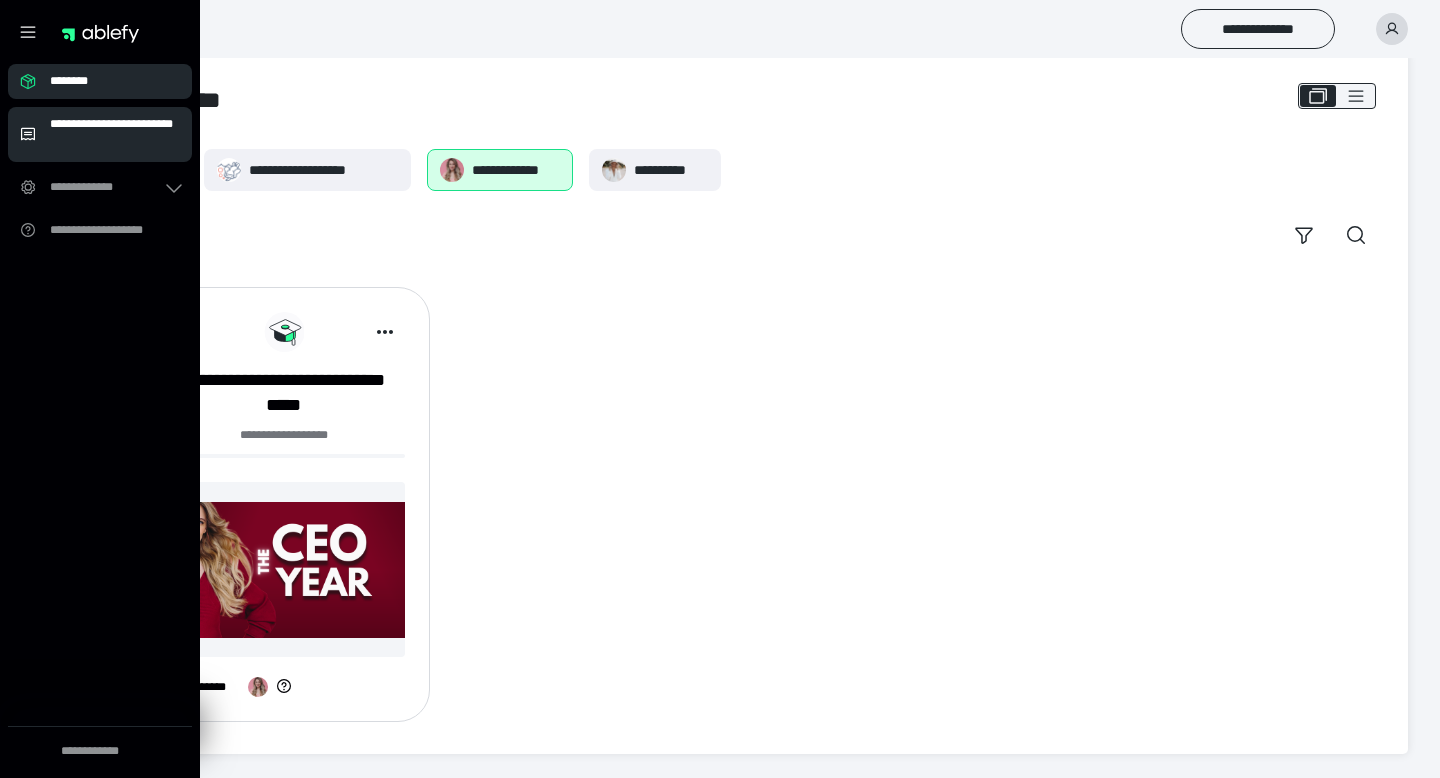 click on "**********" at bounding box center (100, 134) 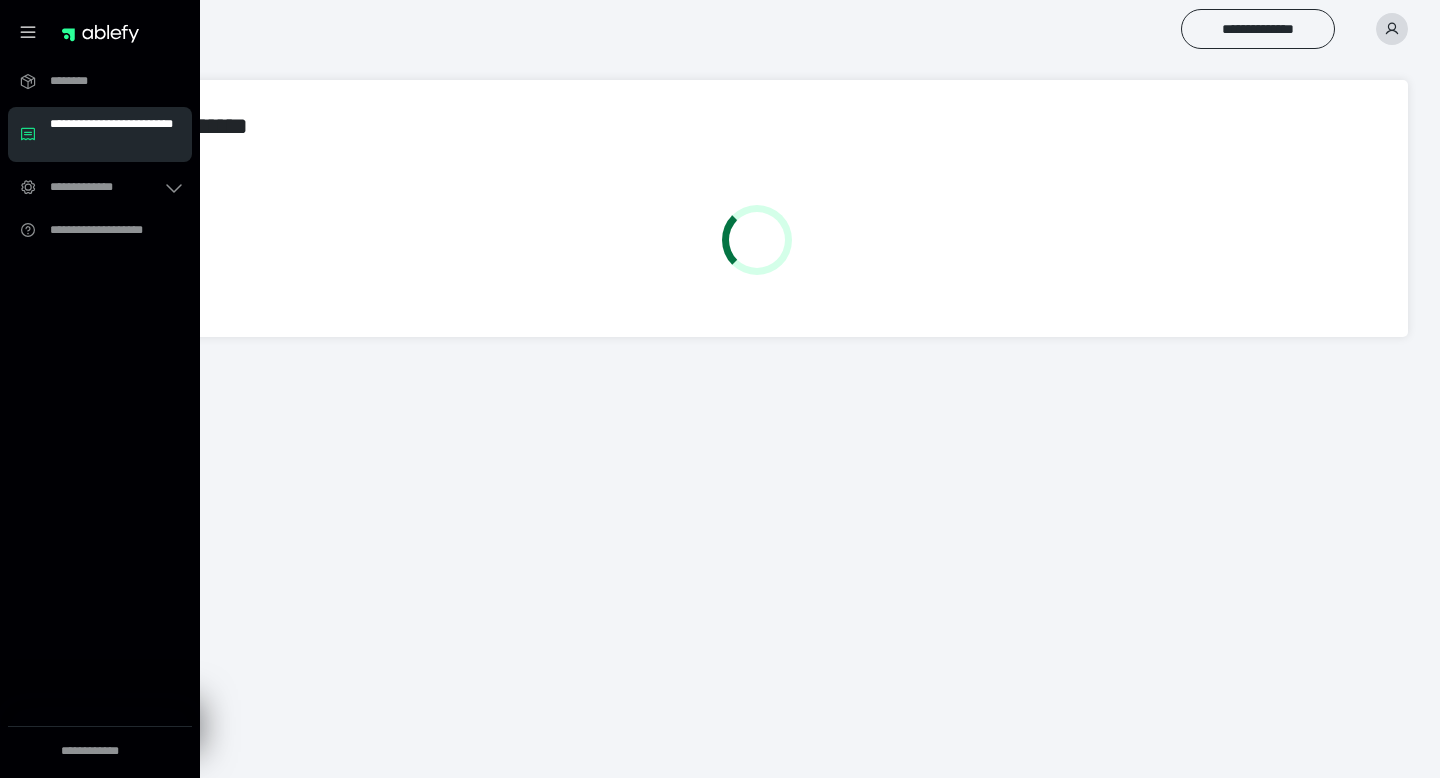 scroll, scrollTop: 0, scrollLeft: 0, axis: both 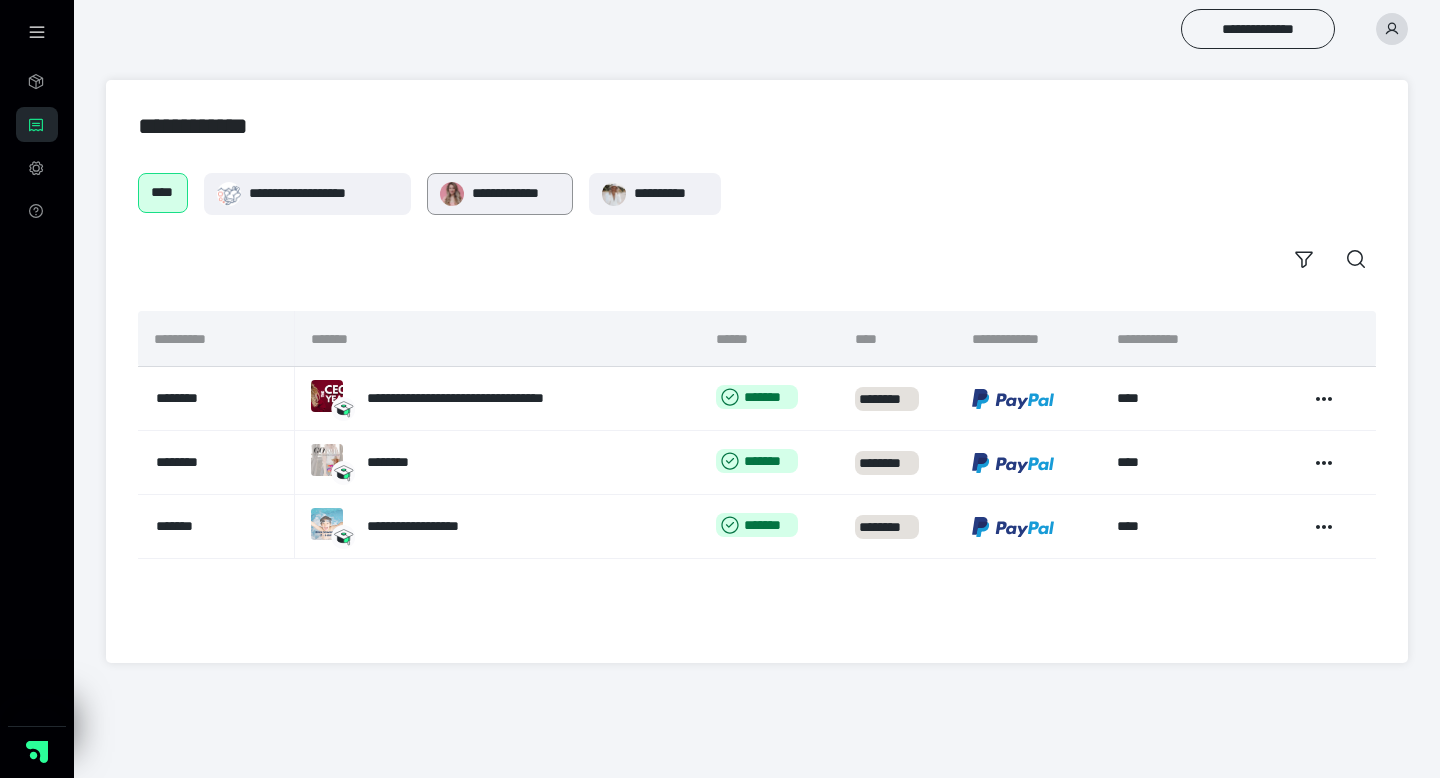 click on "**********" at bounding box center (516, 193) 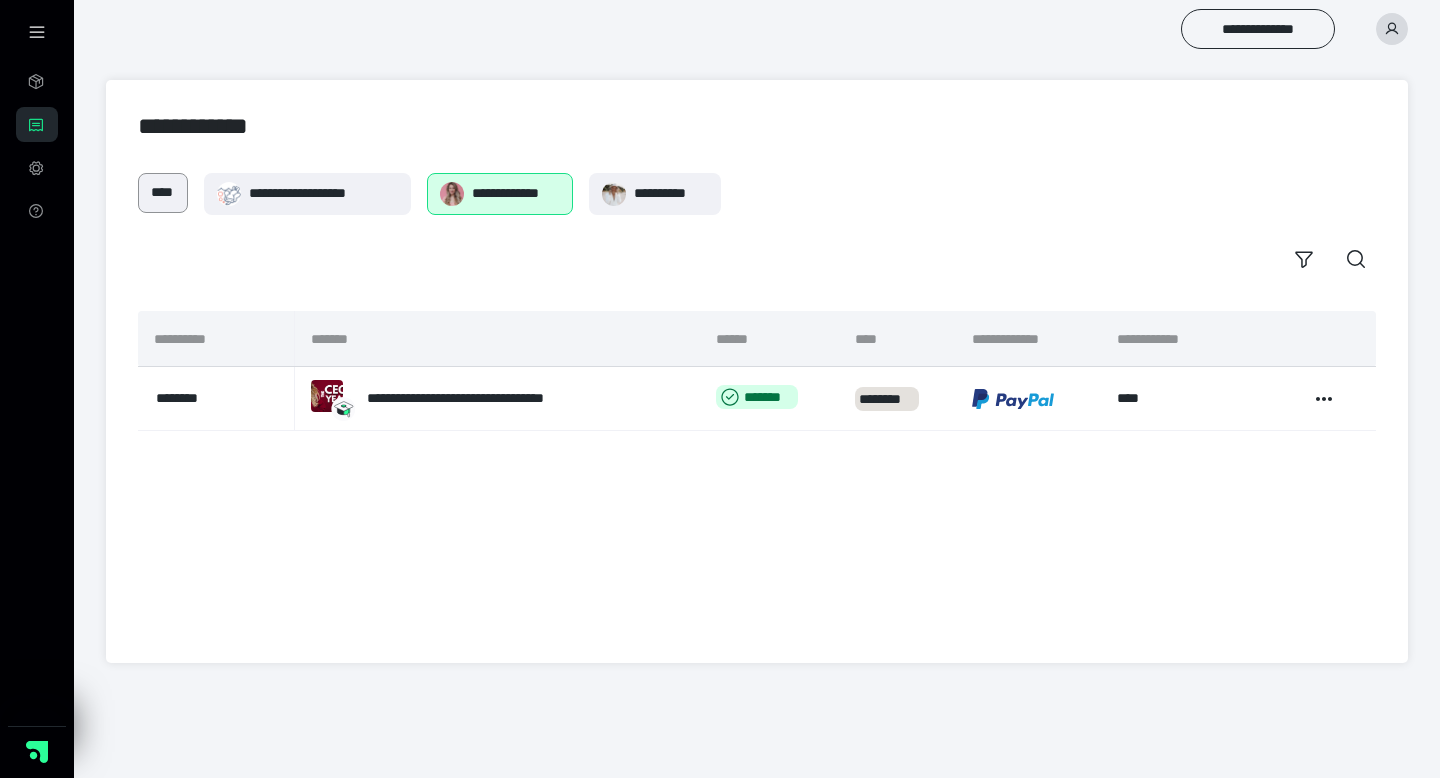 click on "****" at bounding box center (163, 192) 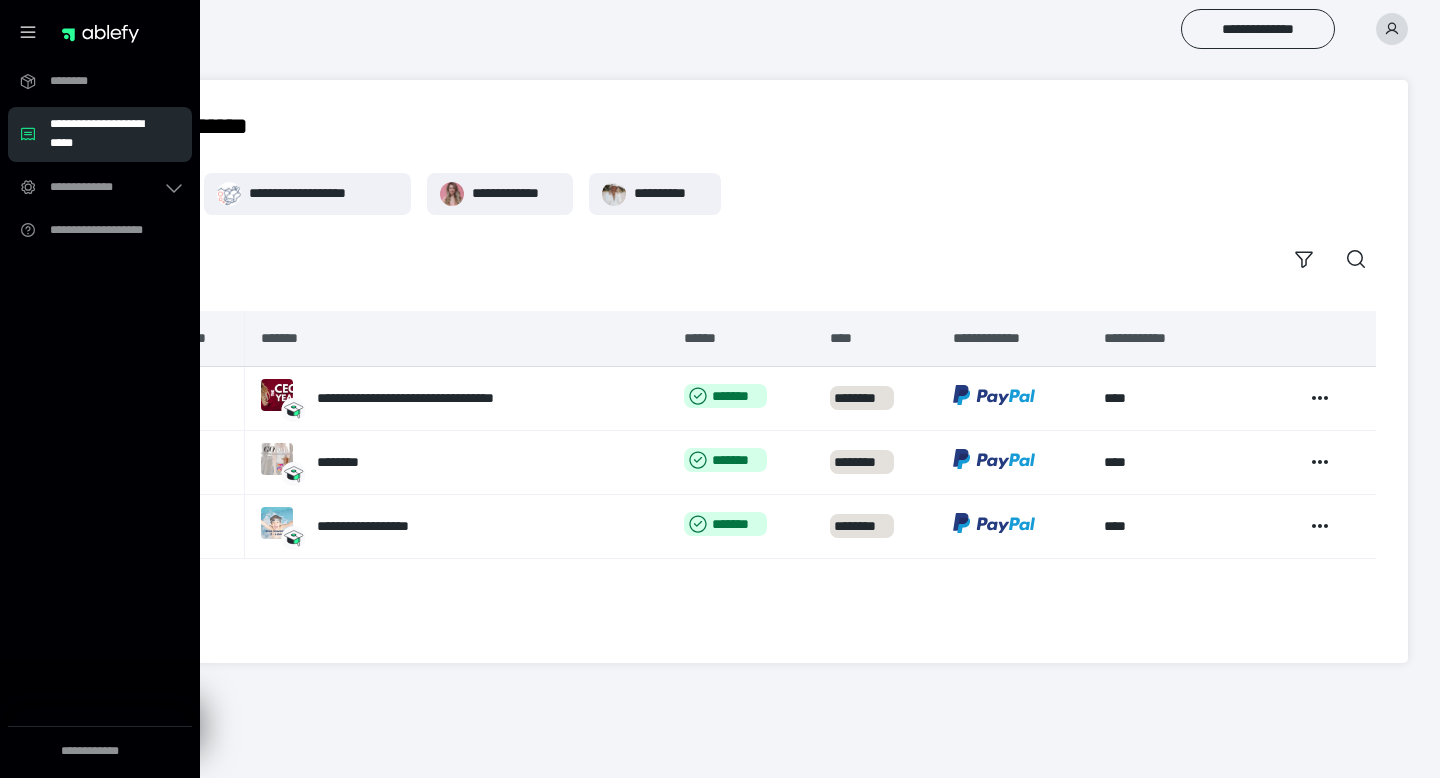 scroll, scrollTop: 0, scrollLeft: 0, axis: both 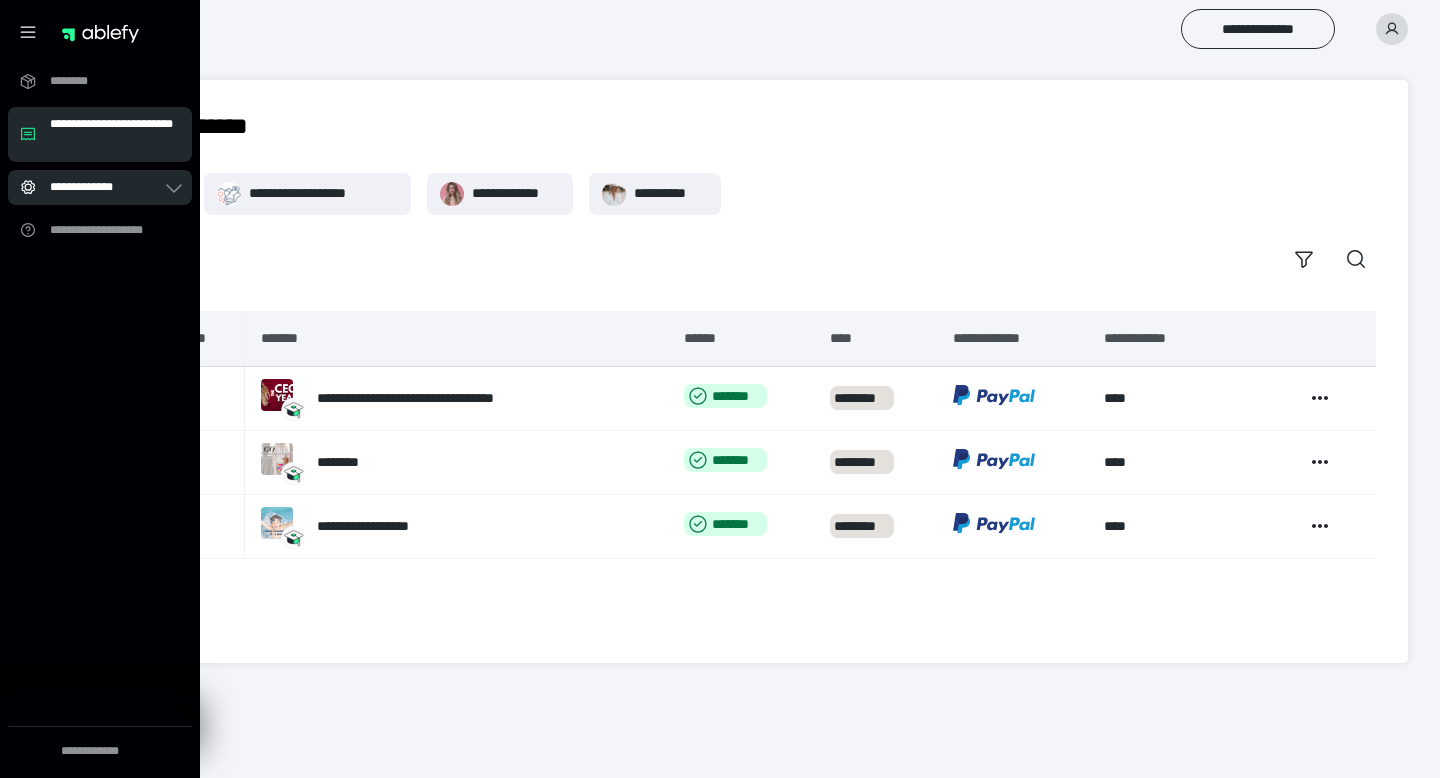 click 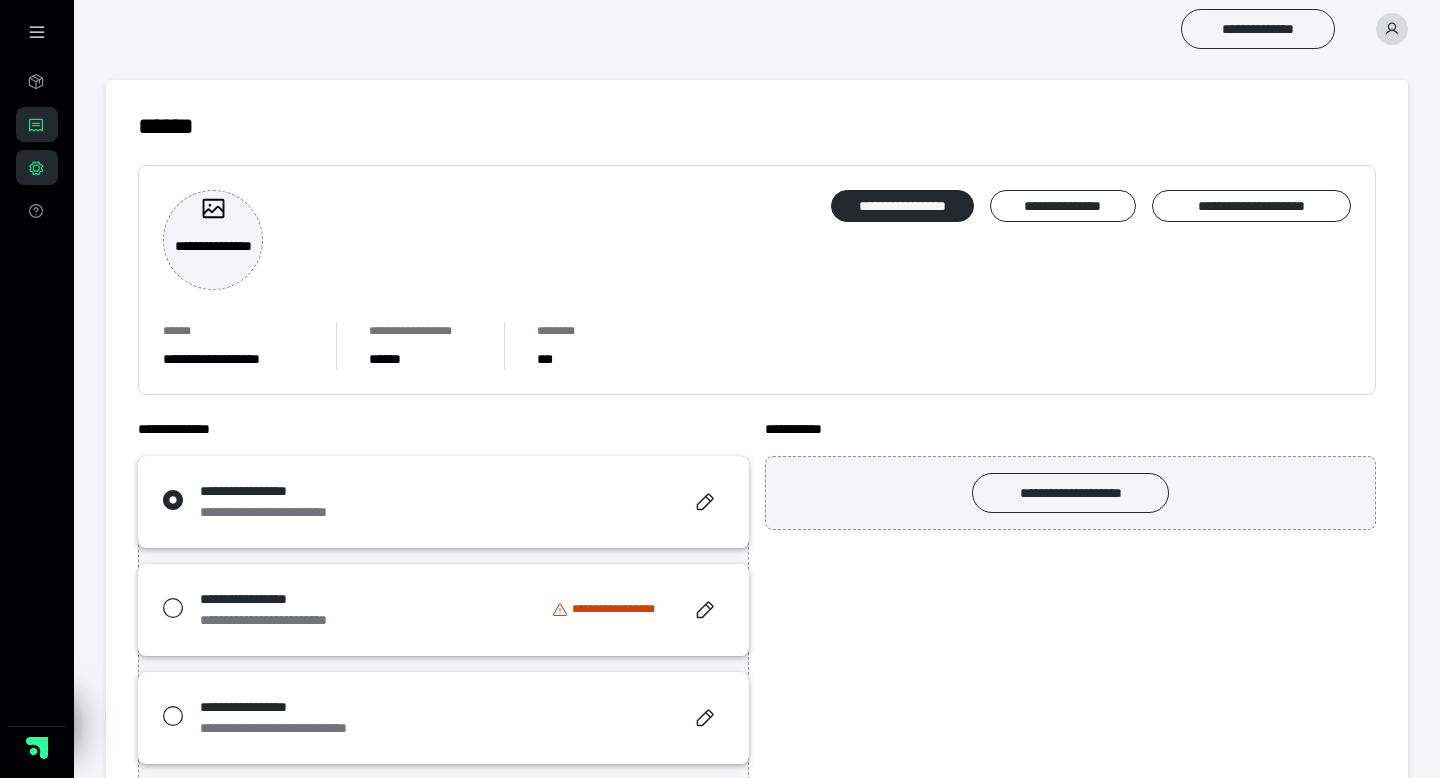 scroll, scrollTop: 0, scrollLeft: 0, axis: both 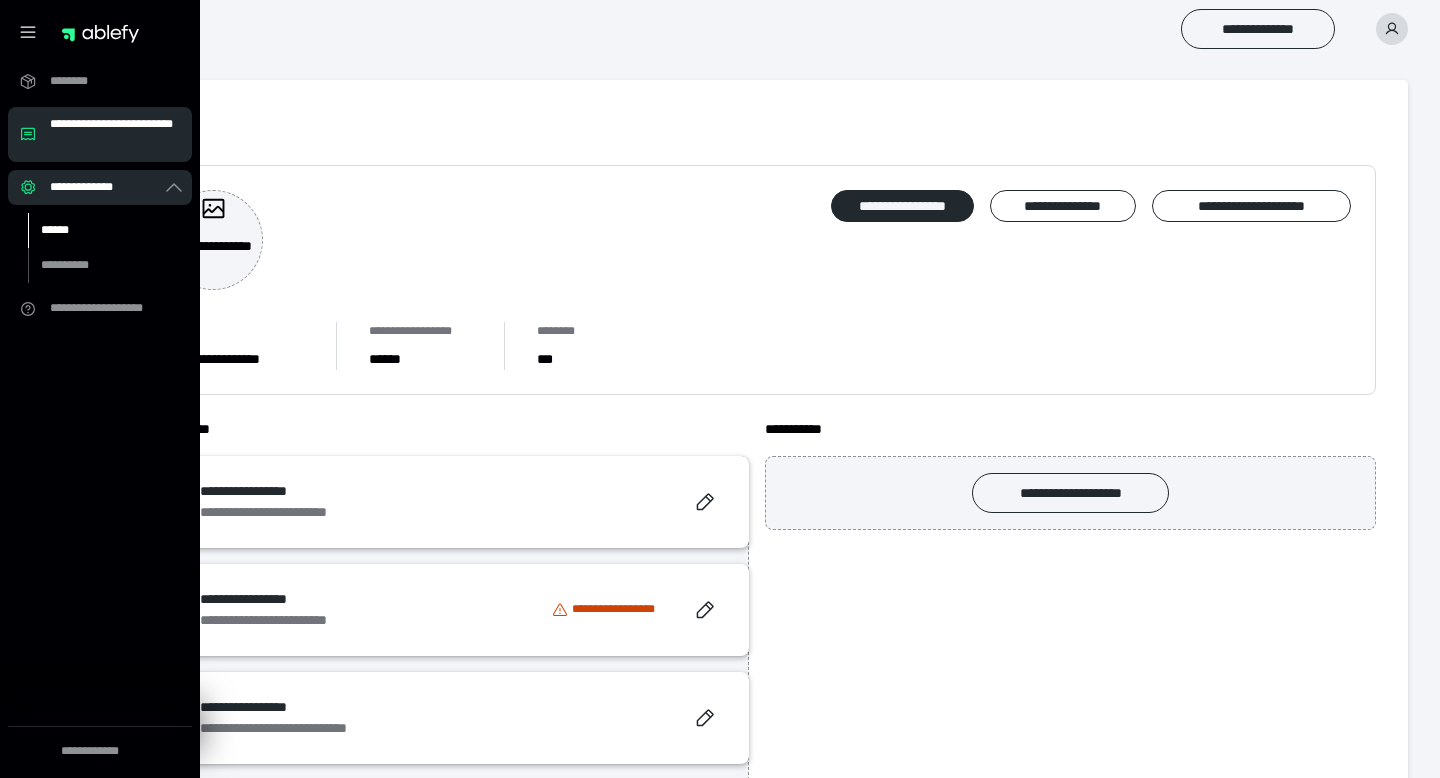click on "******" at bounding box center (97, 230) 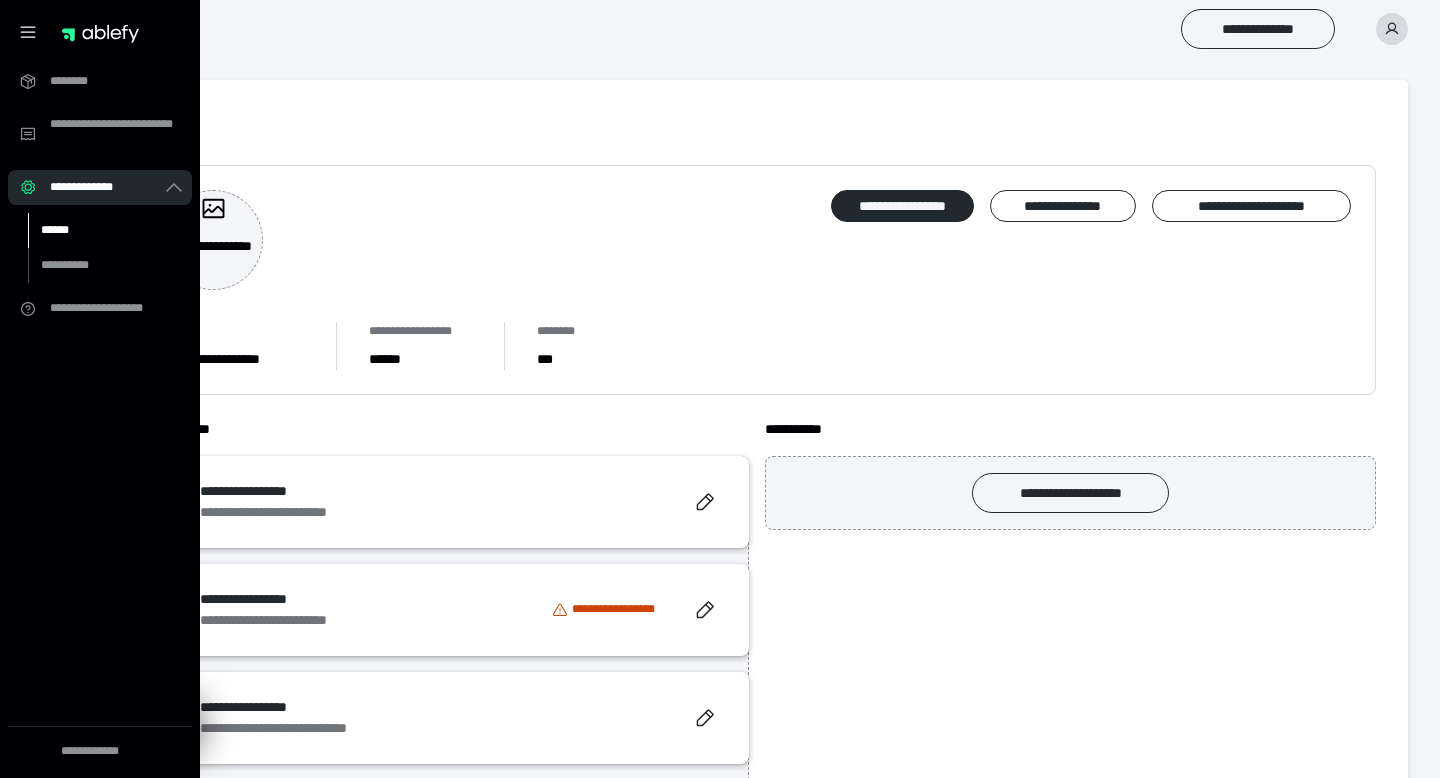 click on "******" at bounding box center (97, 230) 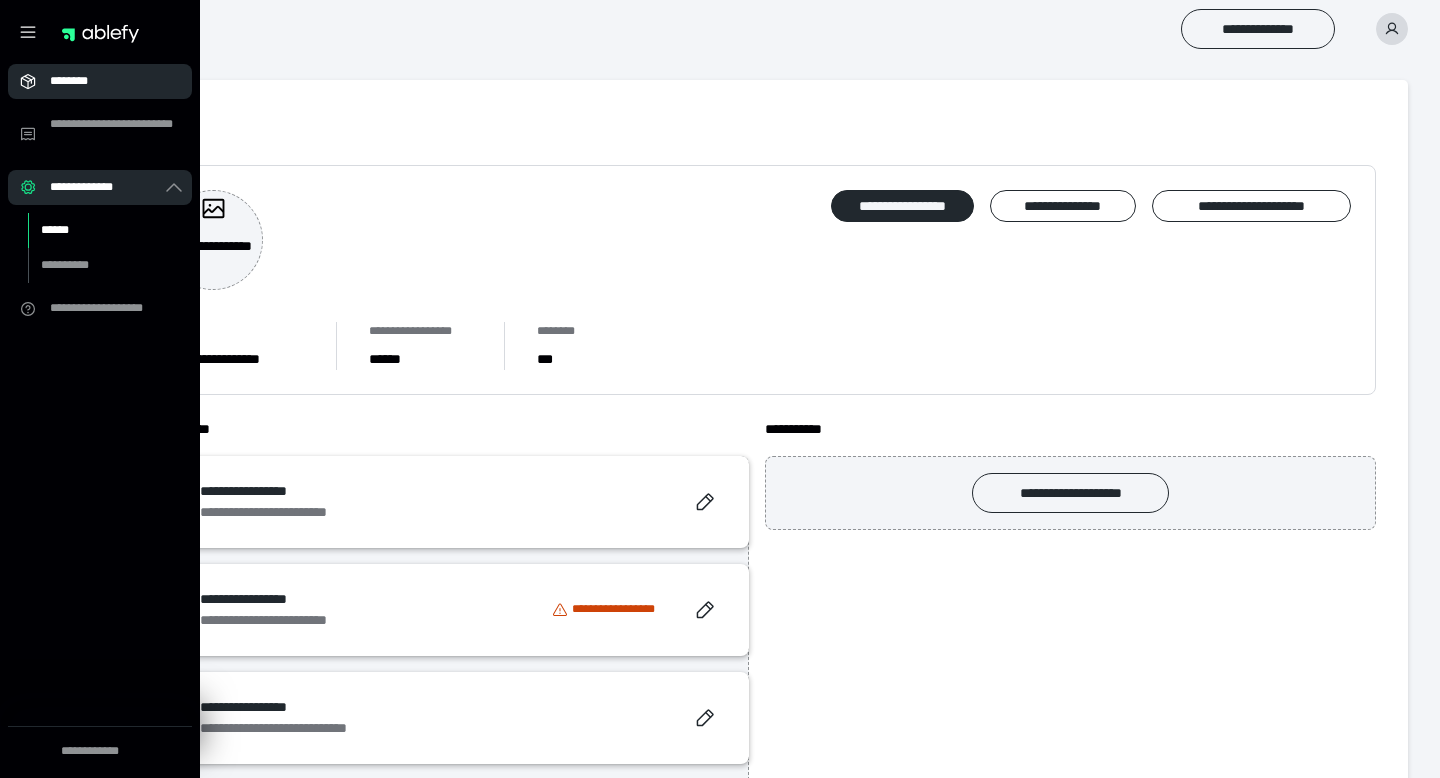 click on "********" at bounding box center [106, 81] 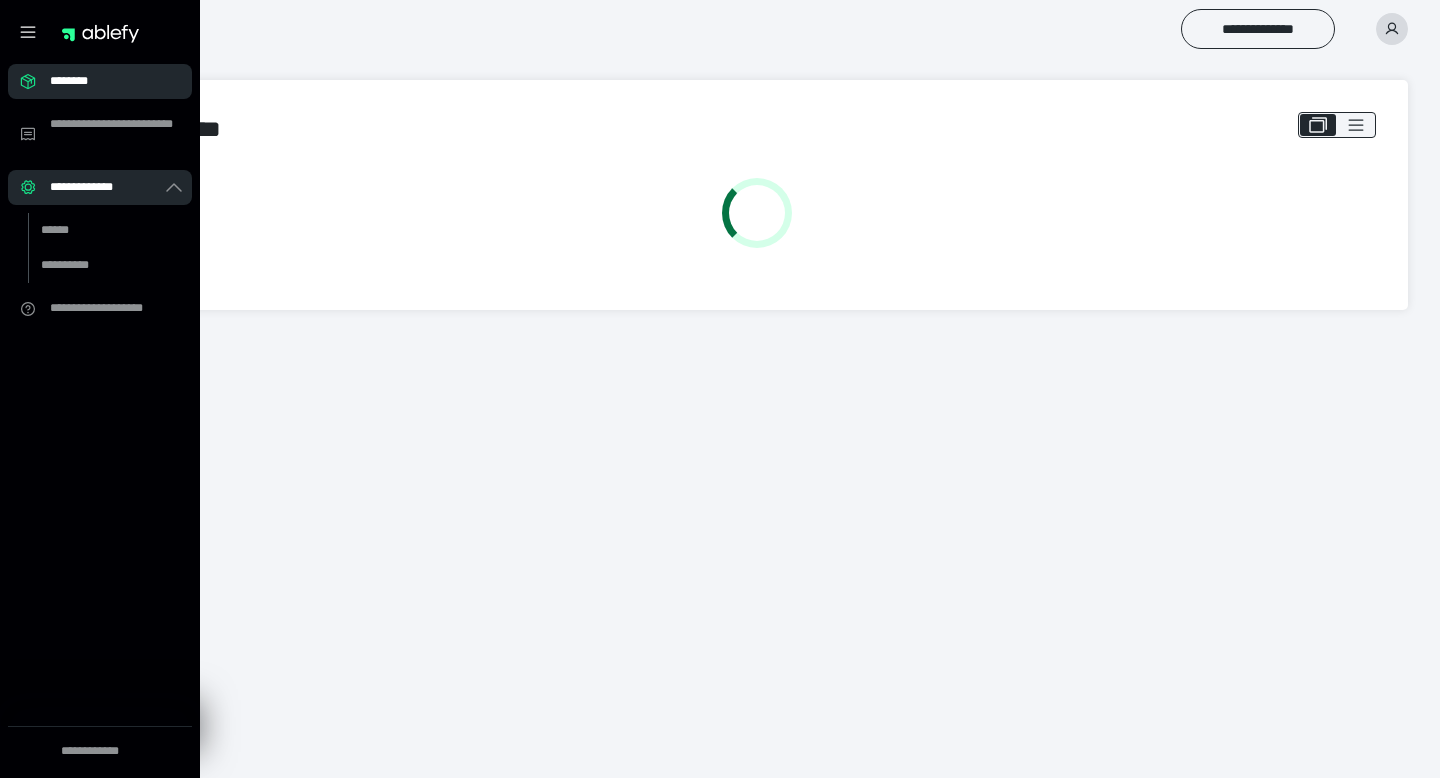 click on "********" at bounding box center (106, 81) 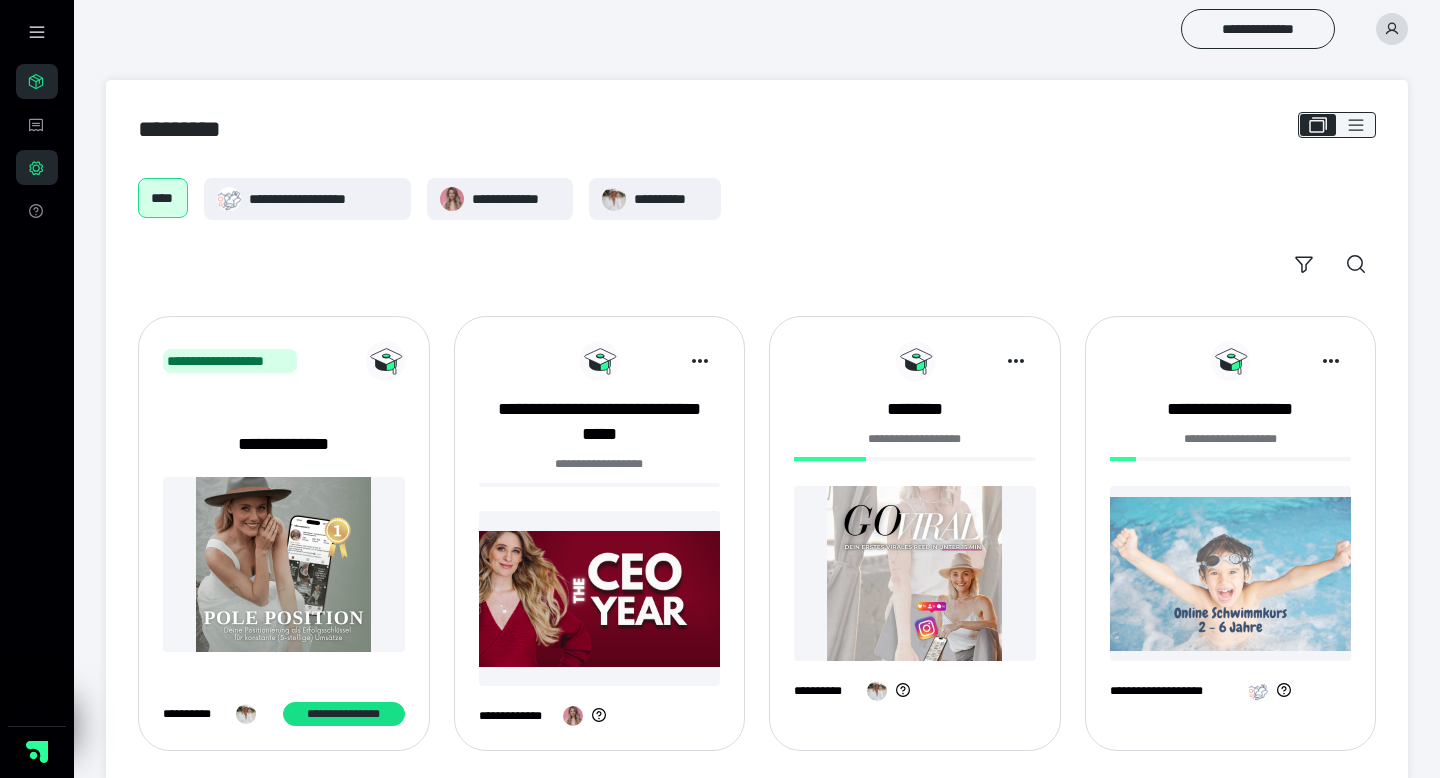 scroll, scrollTop: 29, scrollLeft: 0, axis: vertical 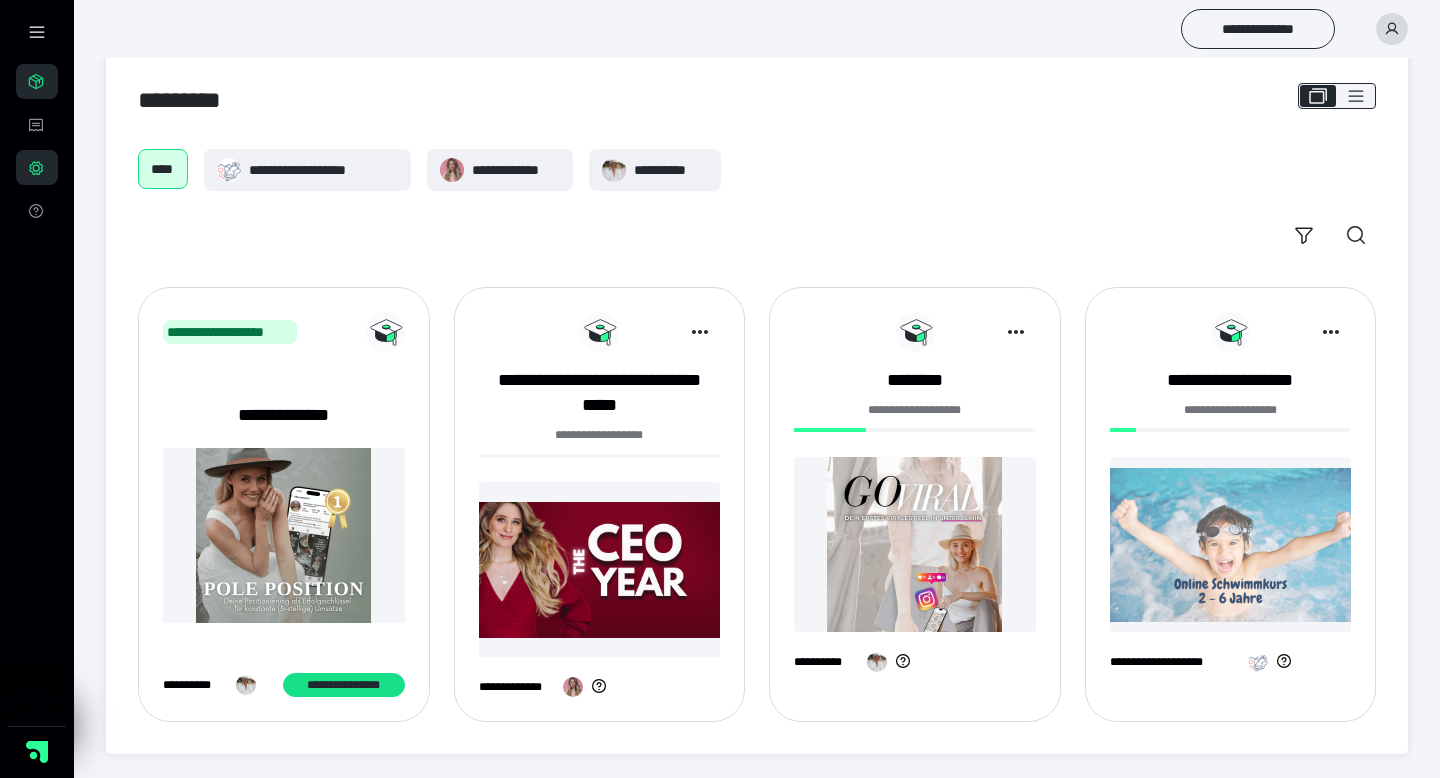 click on "**********" at bounding box center [600, 435] 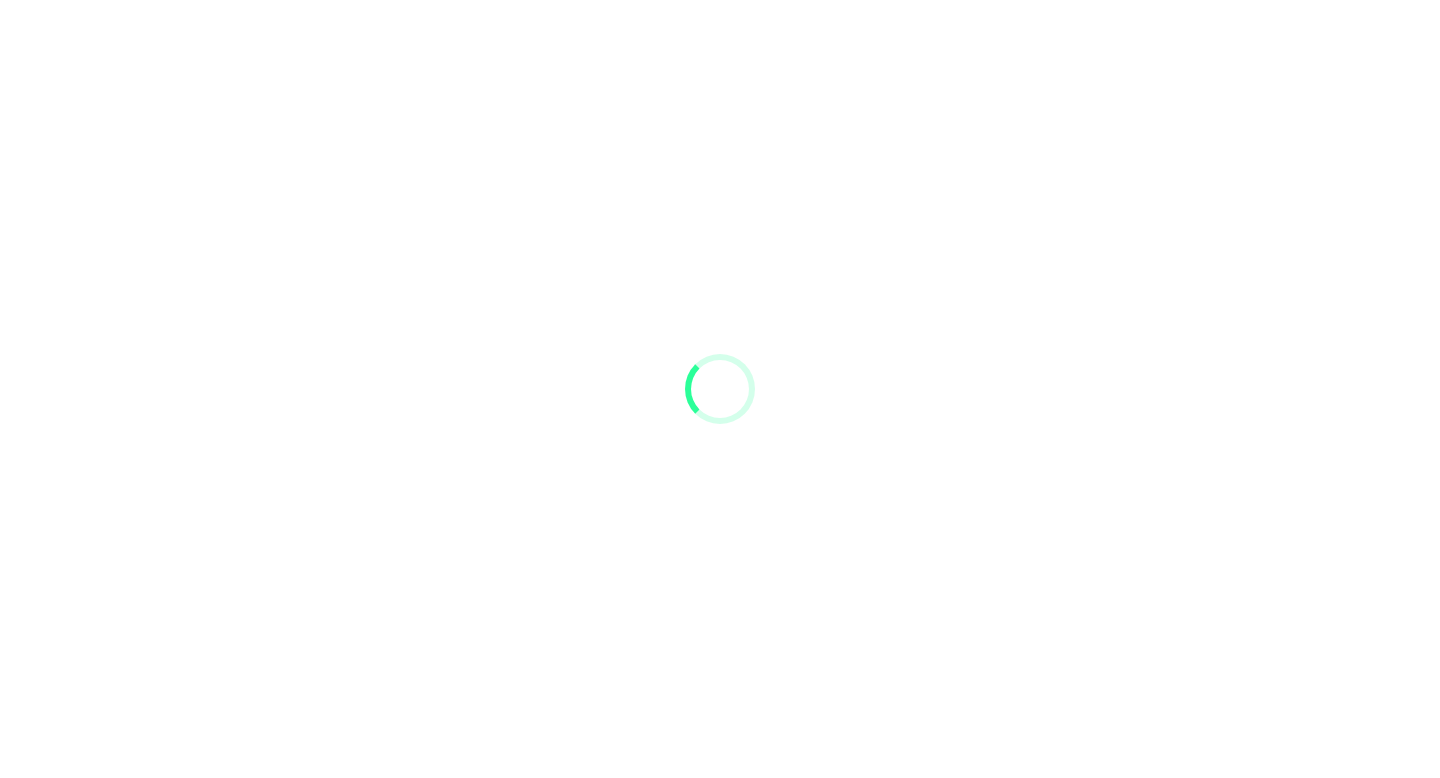 scroll, scrollTop: 0, scrollLeft: 0, axis: both 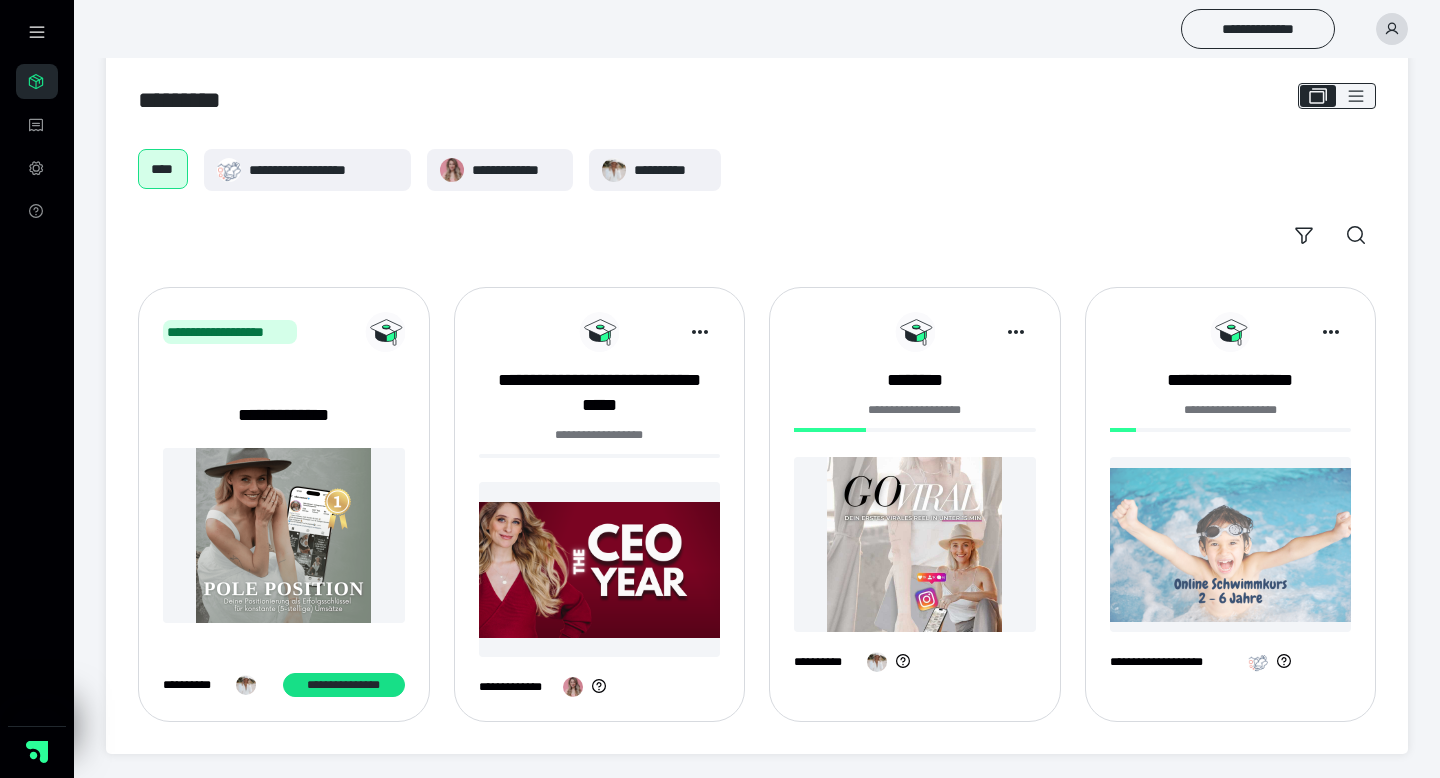 click 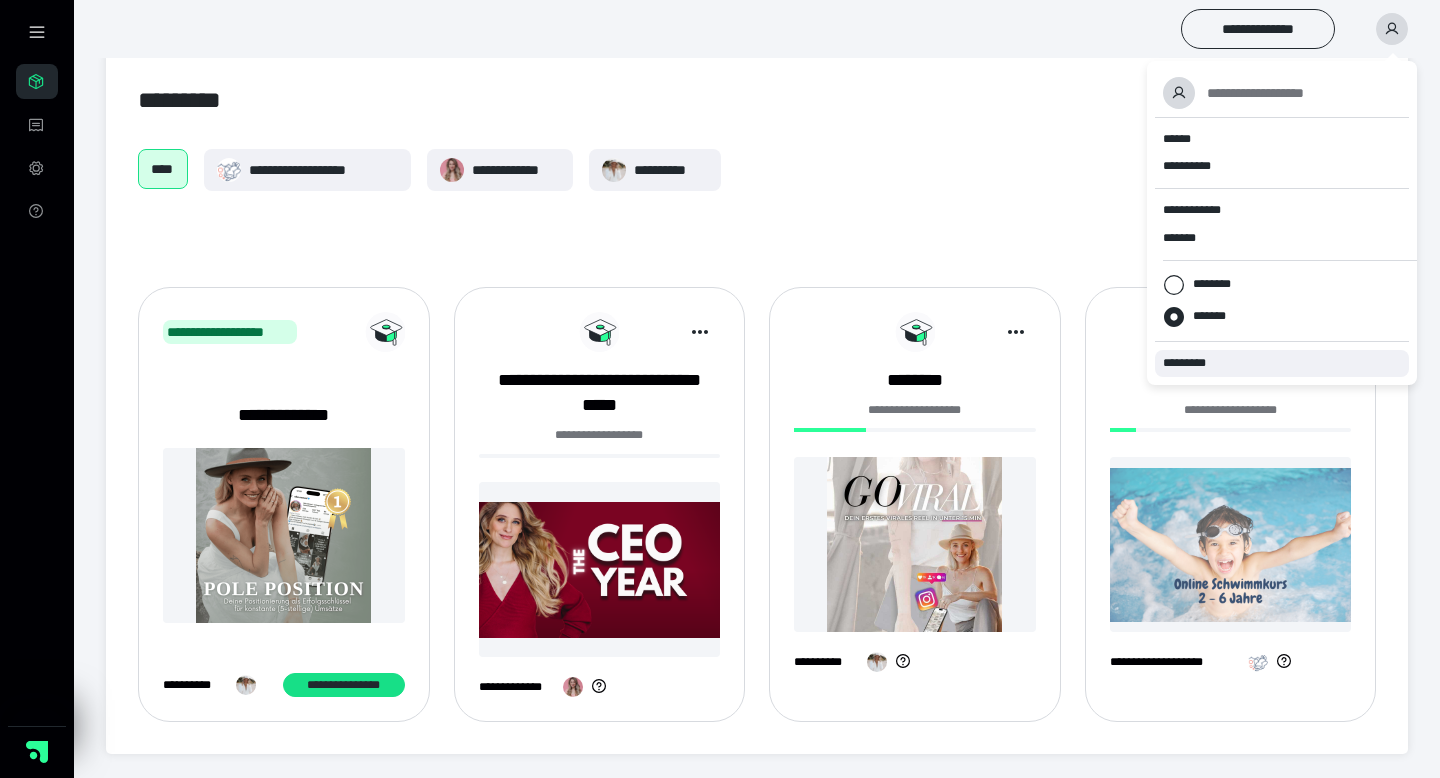 click on "*********" at bounding box center (1193, 363) 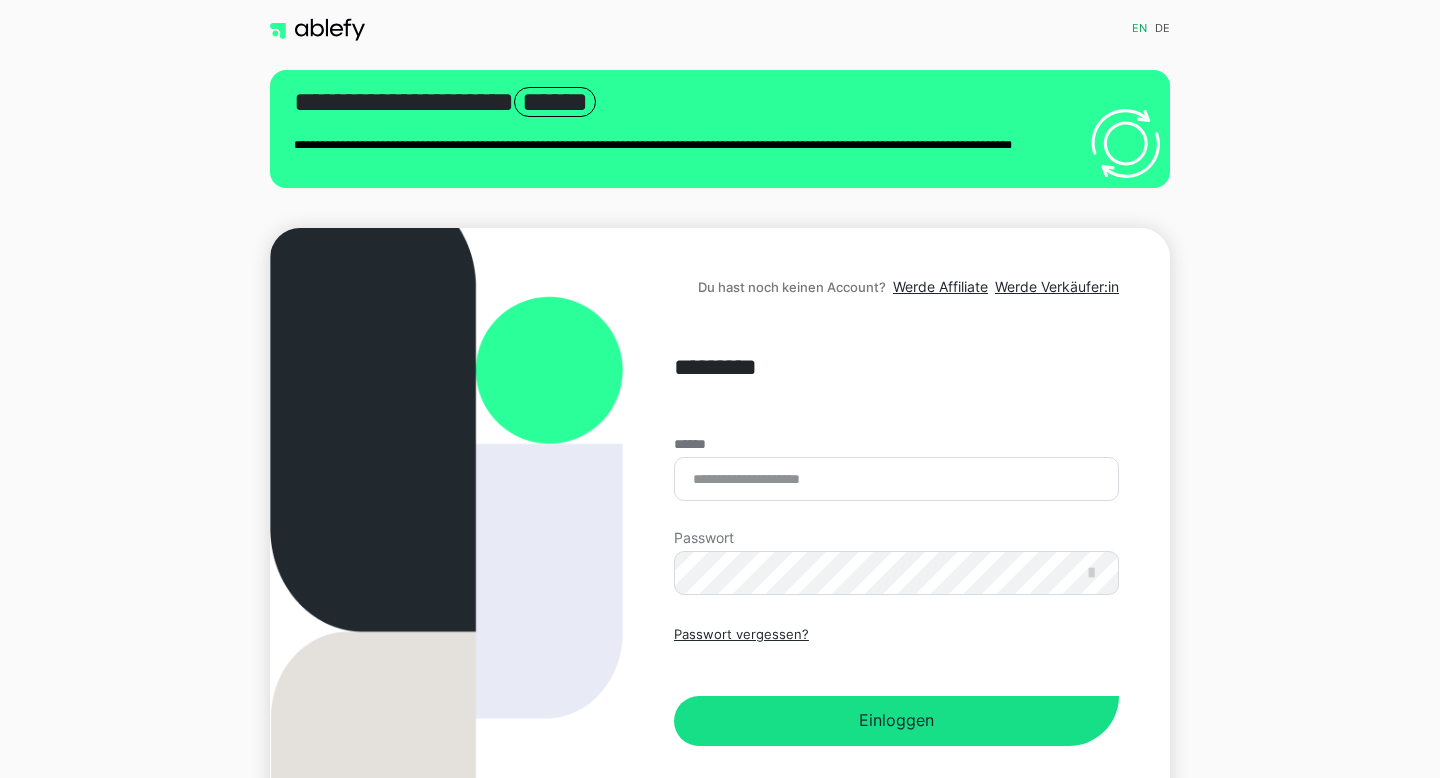 scroll, scrollTop: 0, scrollLeft: 0, axis: both 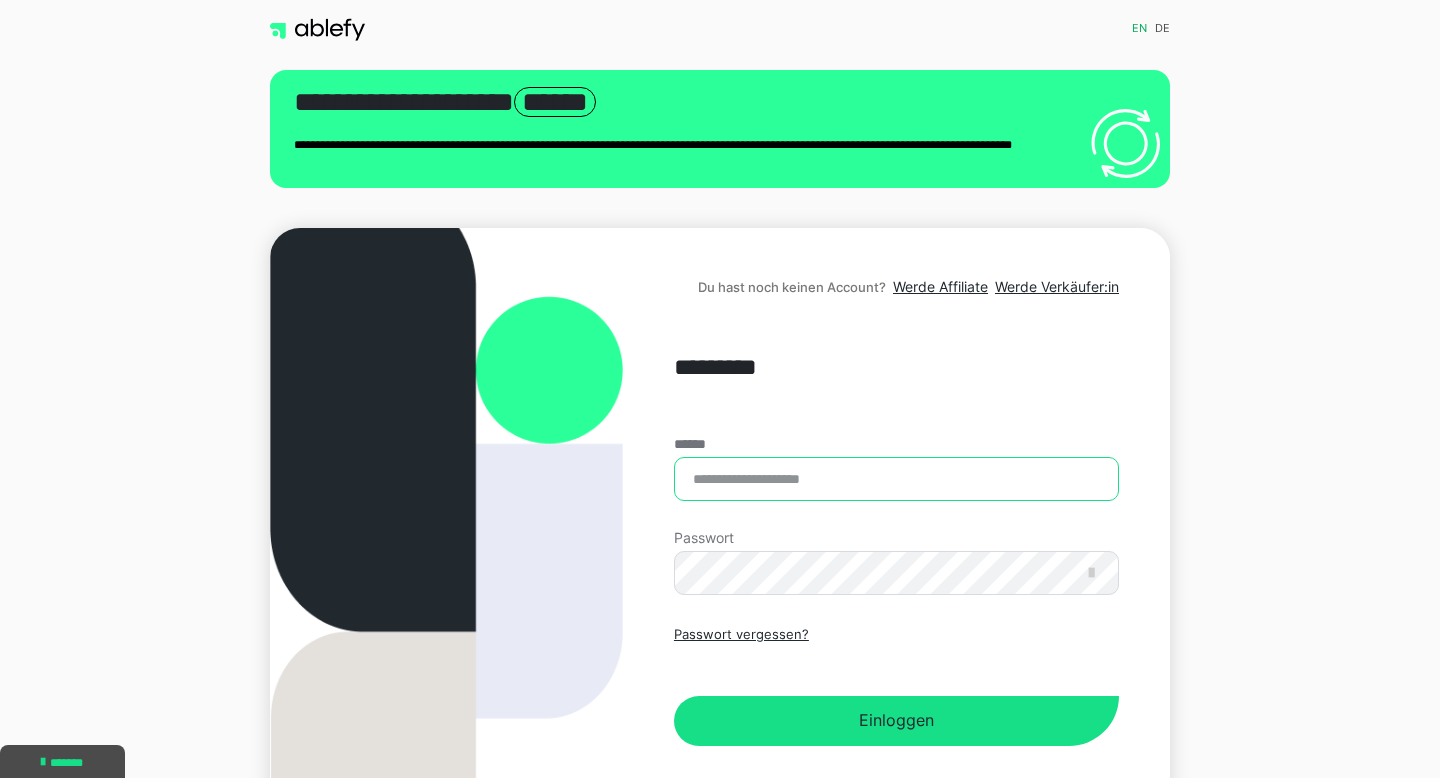 click on "******" at bounding box center (896, 479) 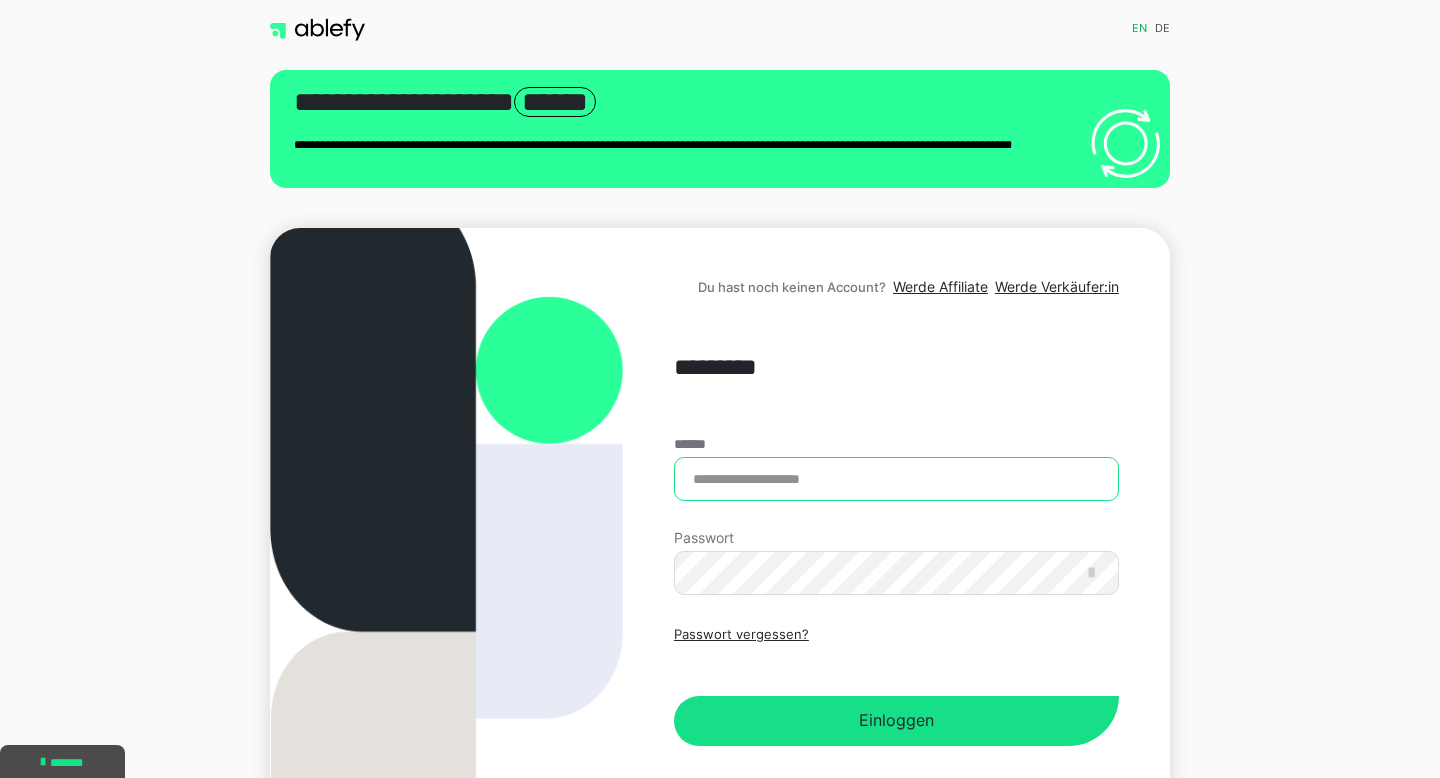 type on "**********" 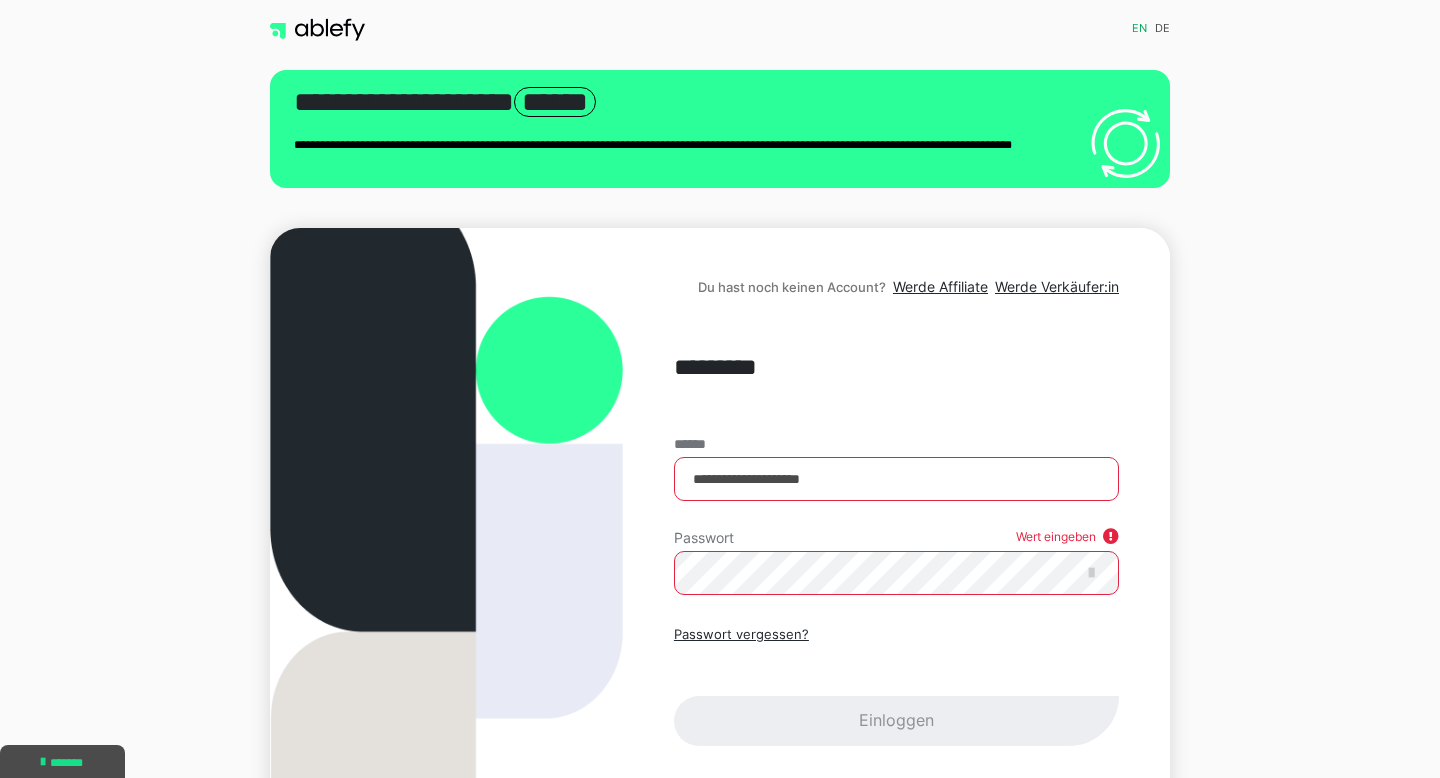 click on "Passwort vergessen? Einloggen" at bounding box center (896, 685) 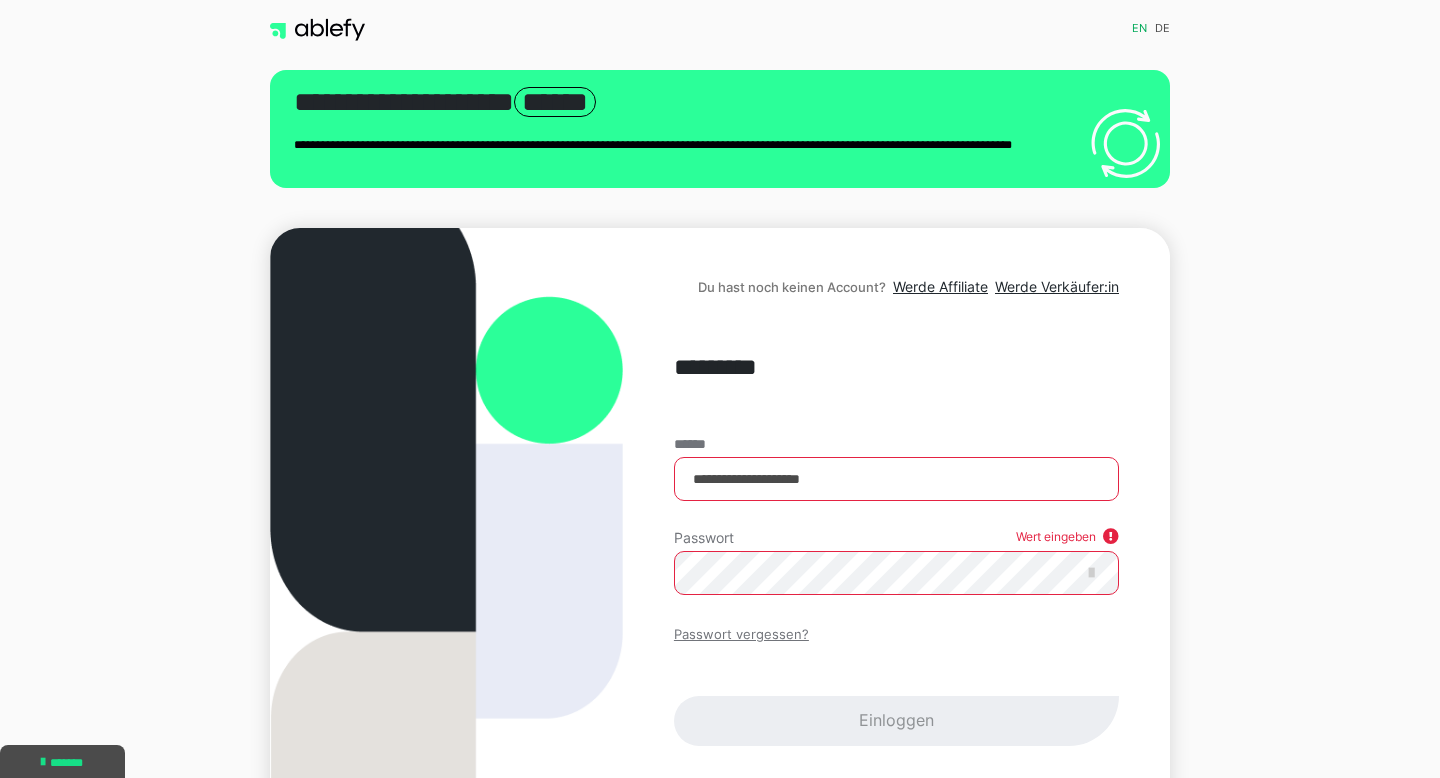 scroll, scrollTop: 139, scrollLeft: 0, axis: vertical 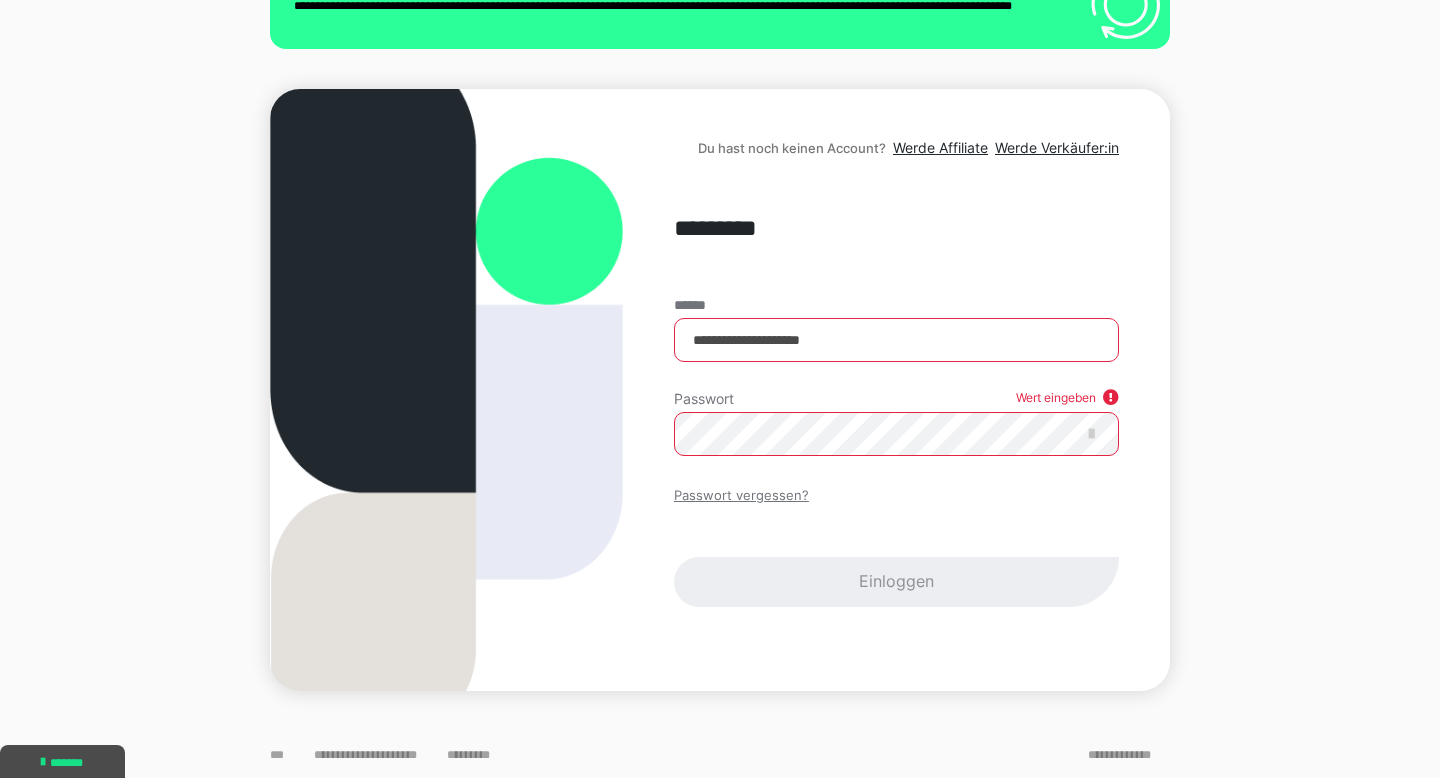 click on "Passwort vergessen?" at bounding box center (741, 496) 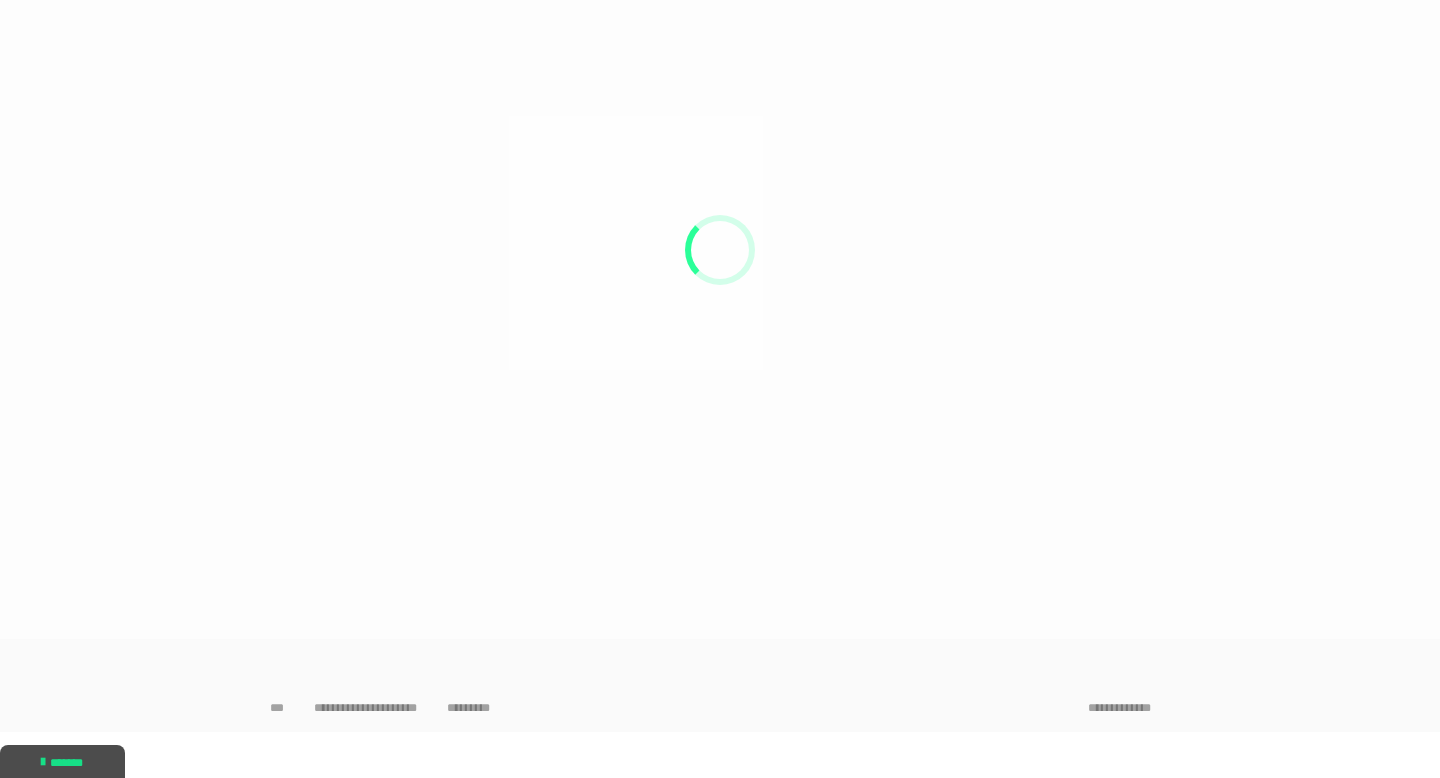 scroll, scrollTop: 0, scrollLeft: 0, axis: both 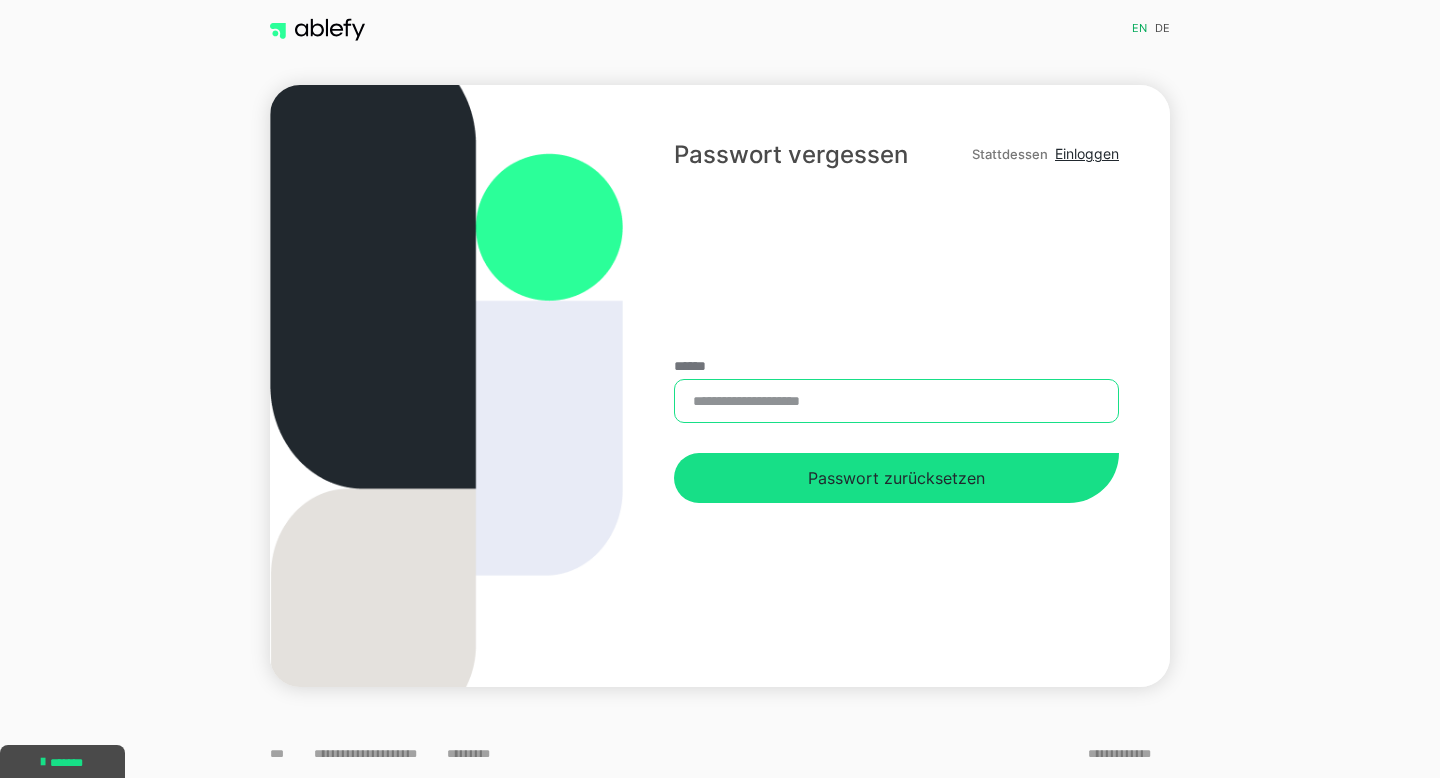 click on "******" at bounding box center [896, 401] 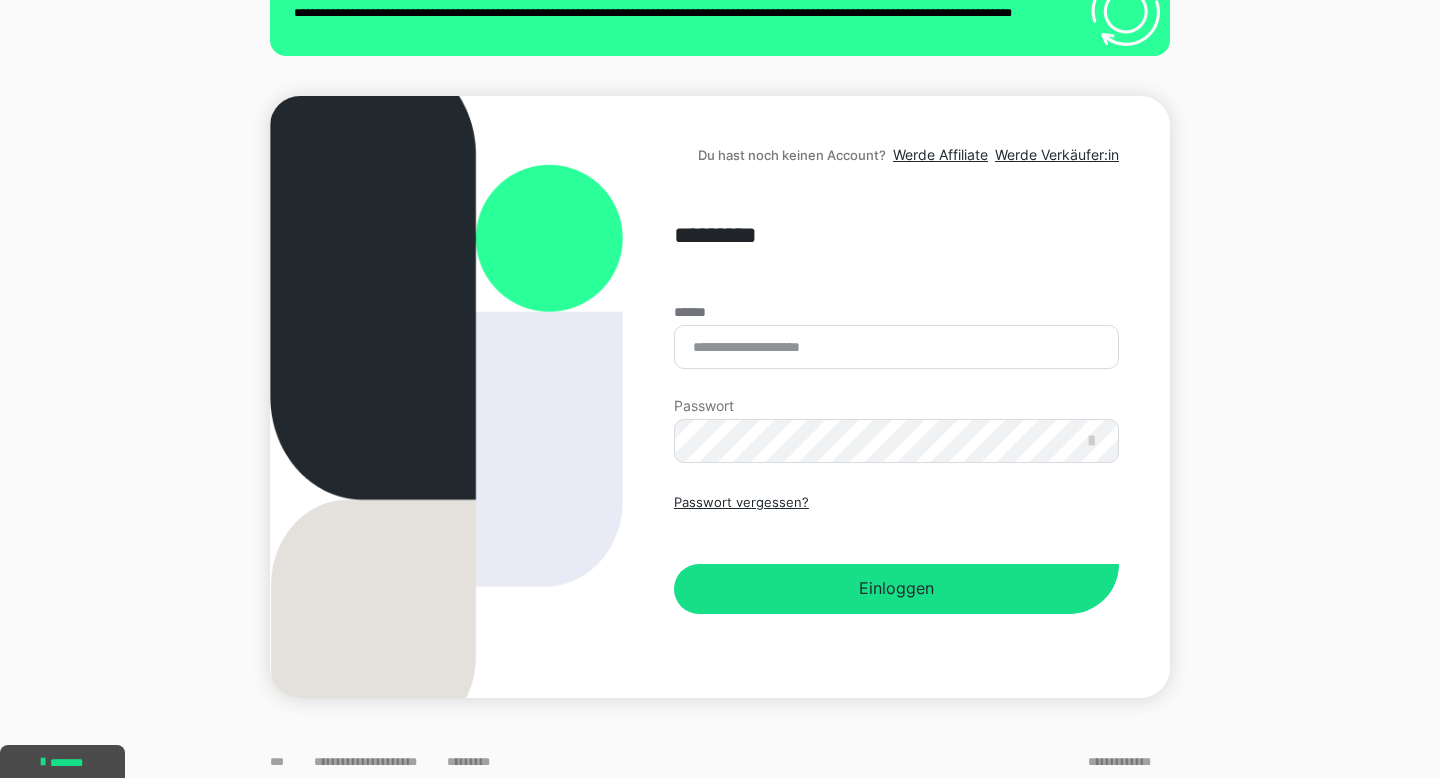 scroll, scrollTop: 139, scrollLeft: 0, axis: vertical 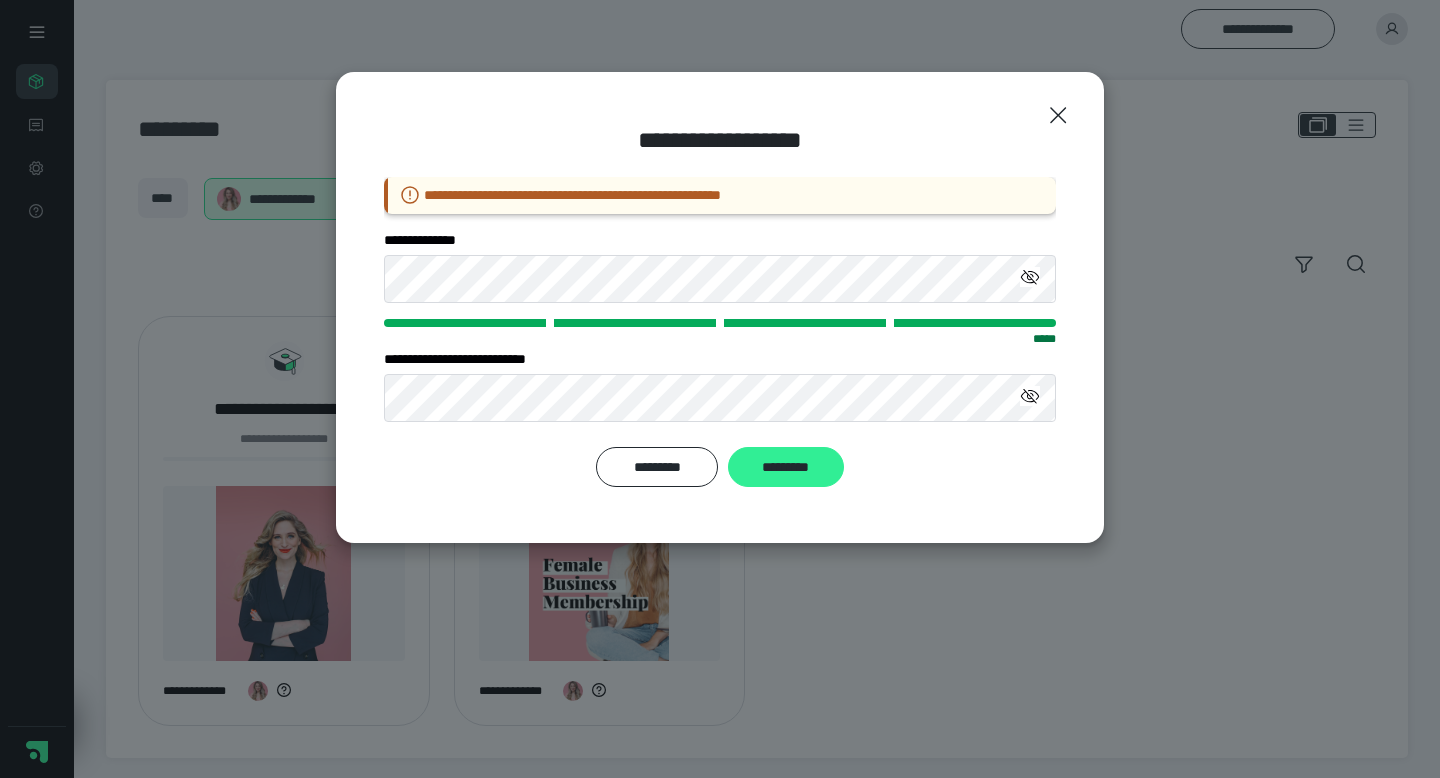 click on "*********" at bounding box center [786, 467] 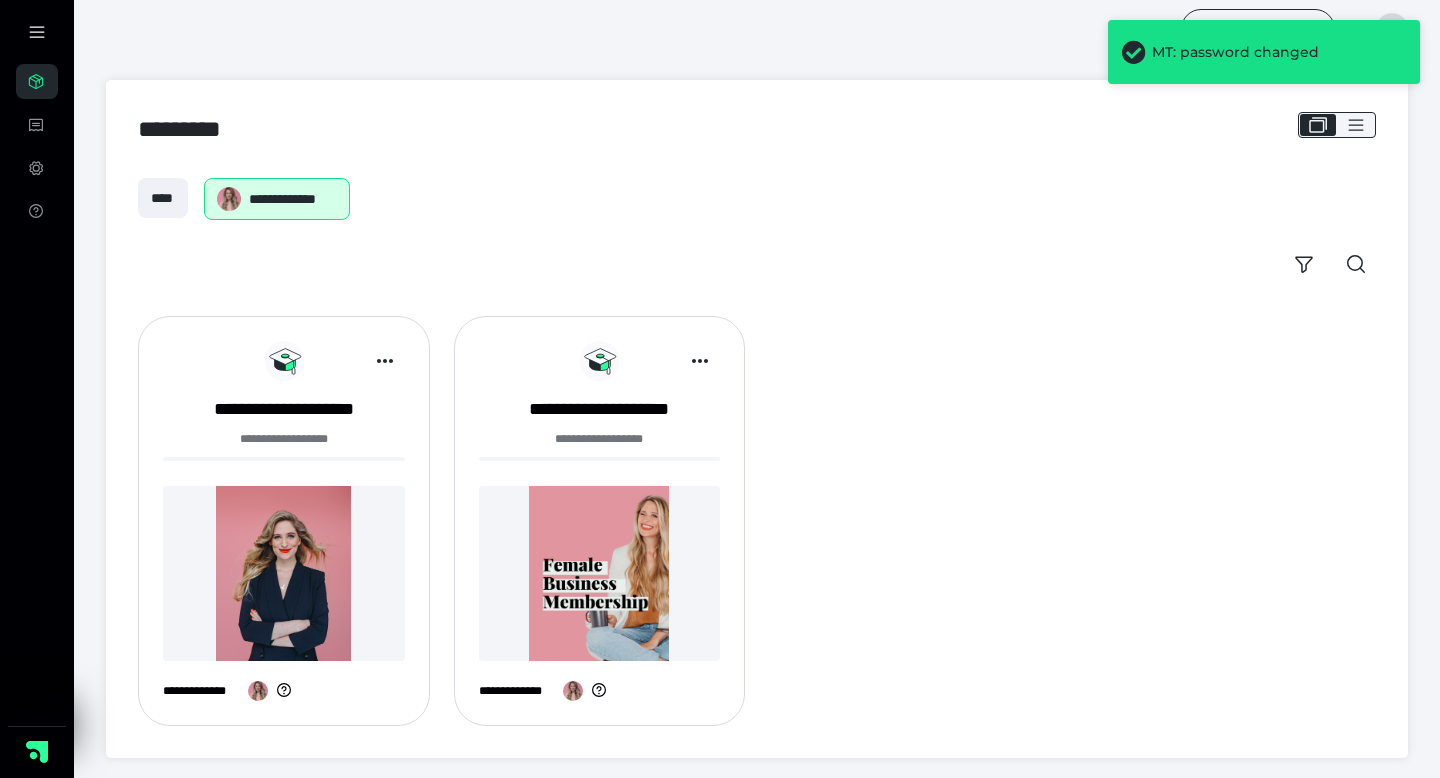 click at bounding box center [600, 573] 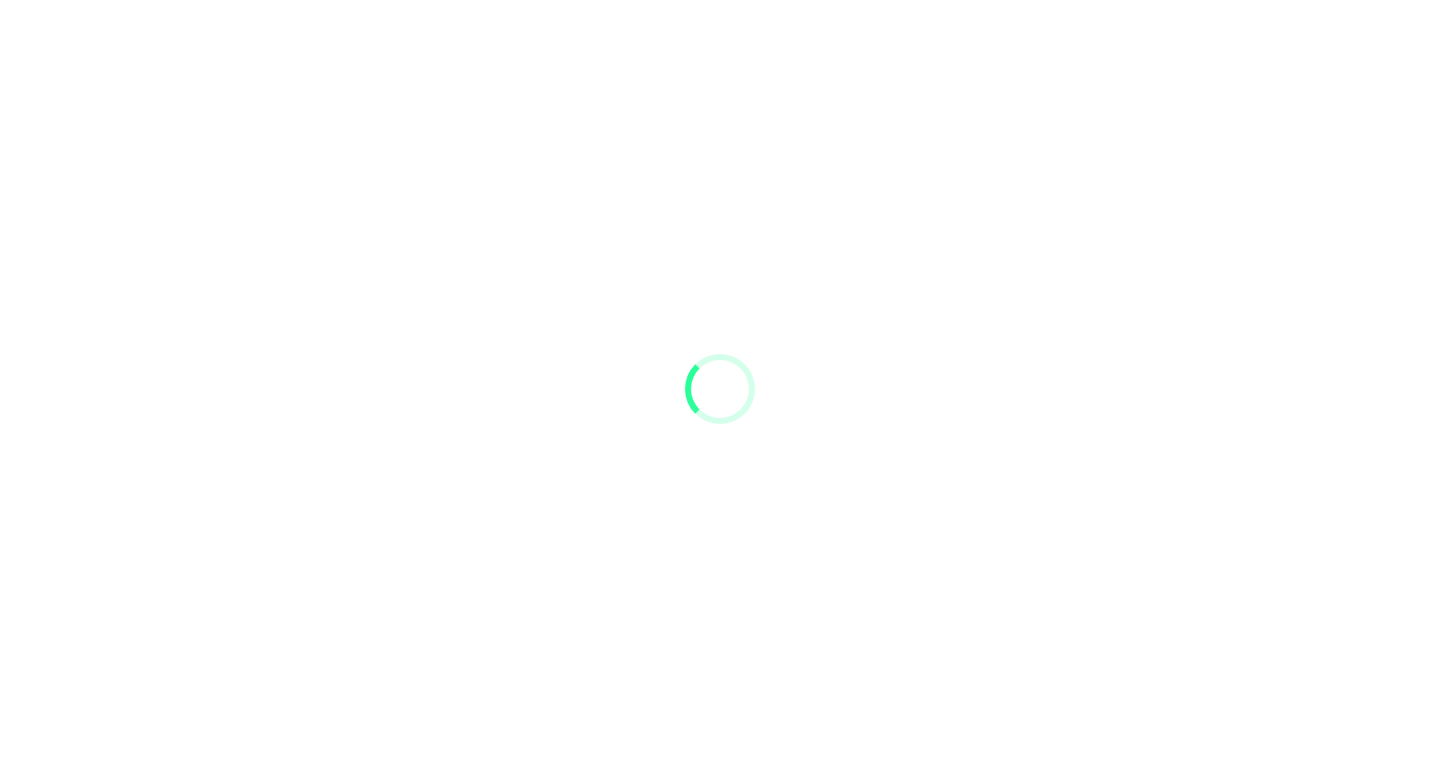 scroll, scrollTop: 0, scrollLeft: 0, axis: both 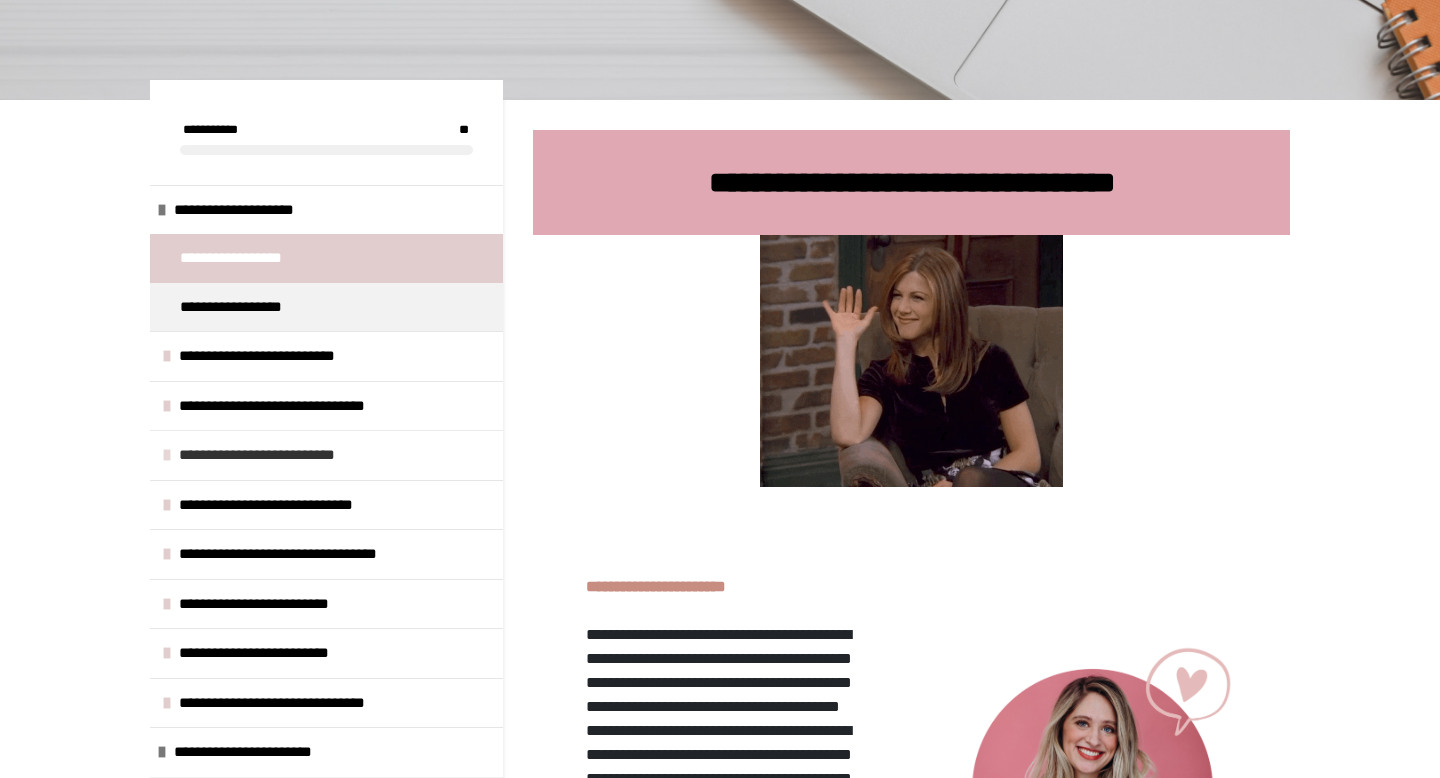 click on "**********" at bounding box center (326, 455) 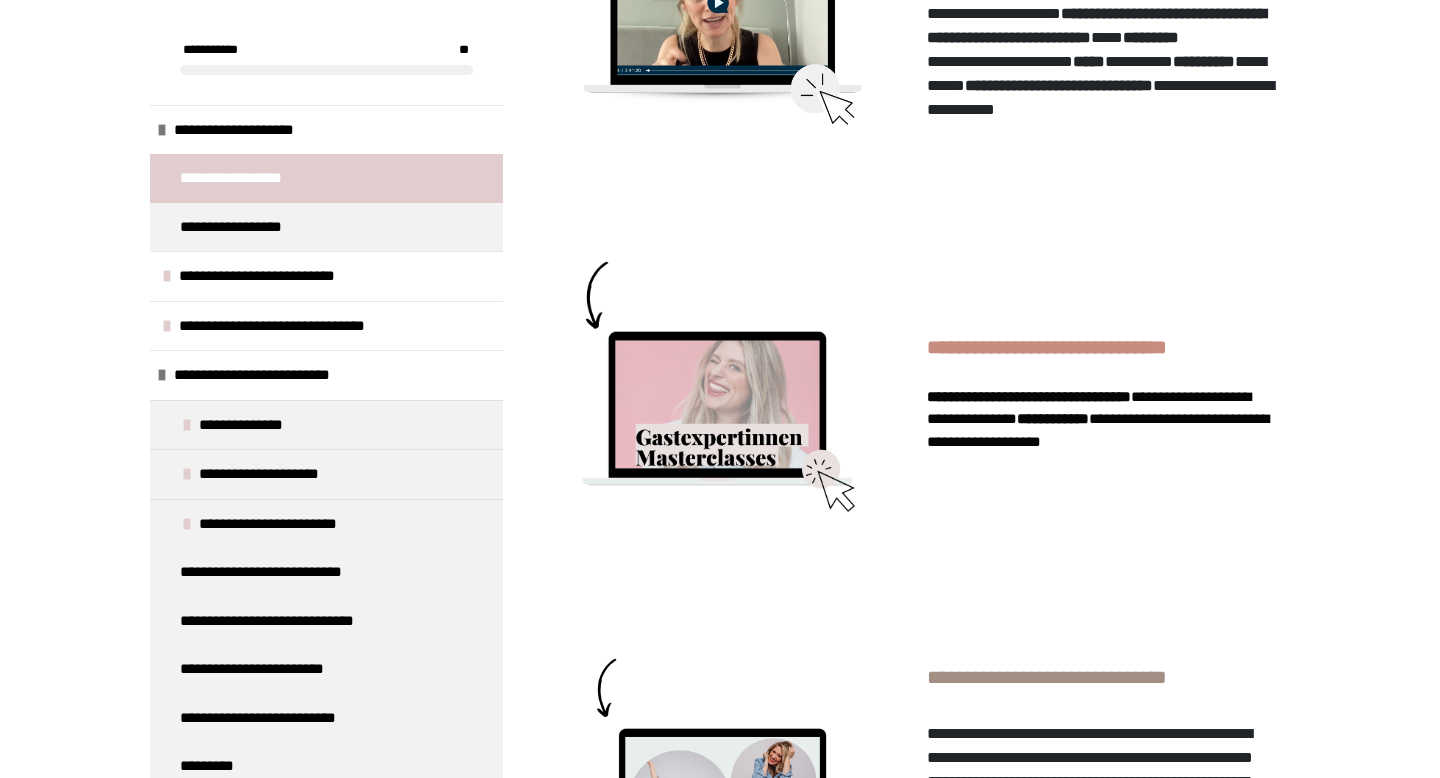 scroll, scrollTop: 1576, scrollLeft: 0, axis: vertical 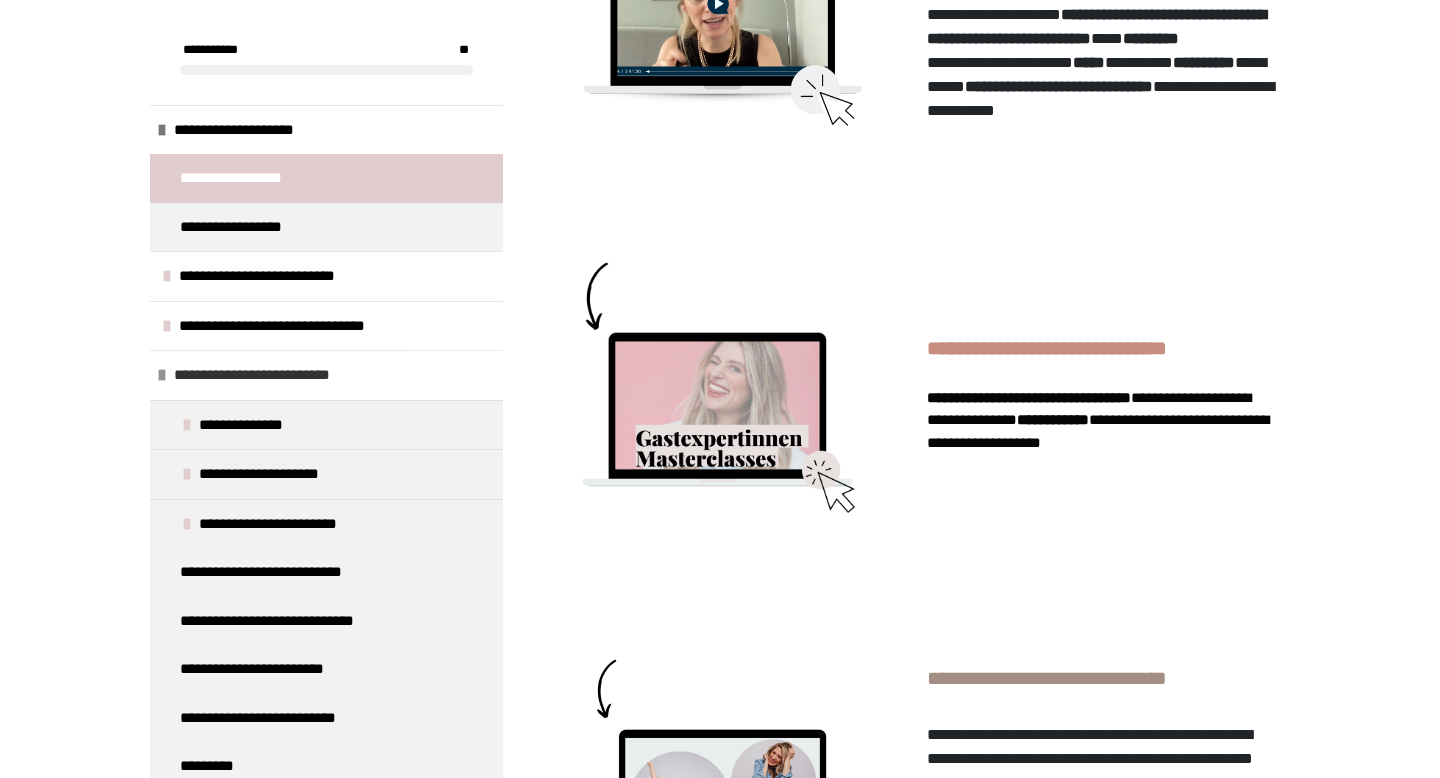 click on "**********" at bounding box center (270, 375) 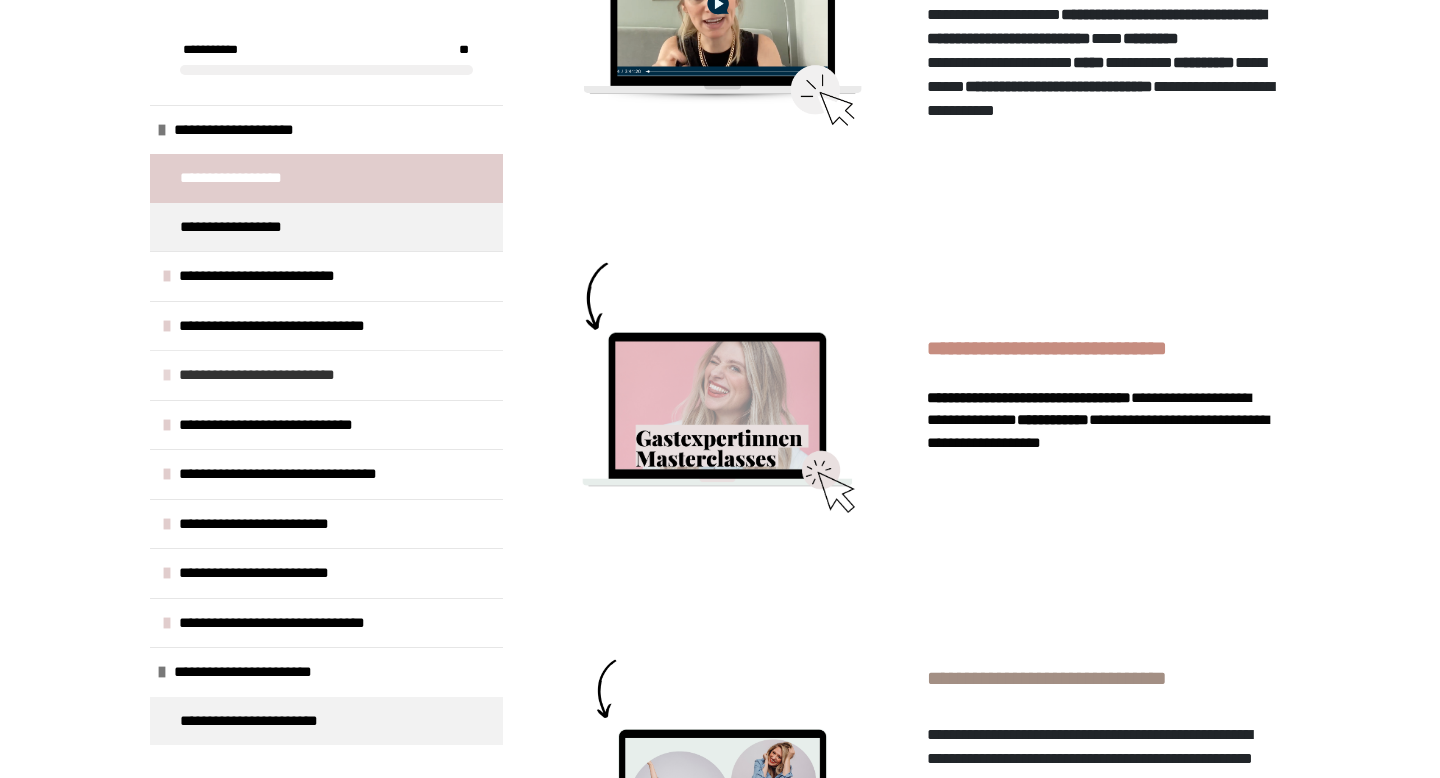 click at bounding box center [167, 375] 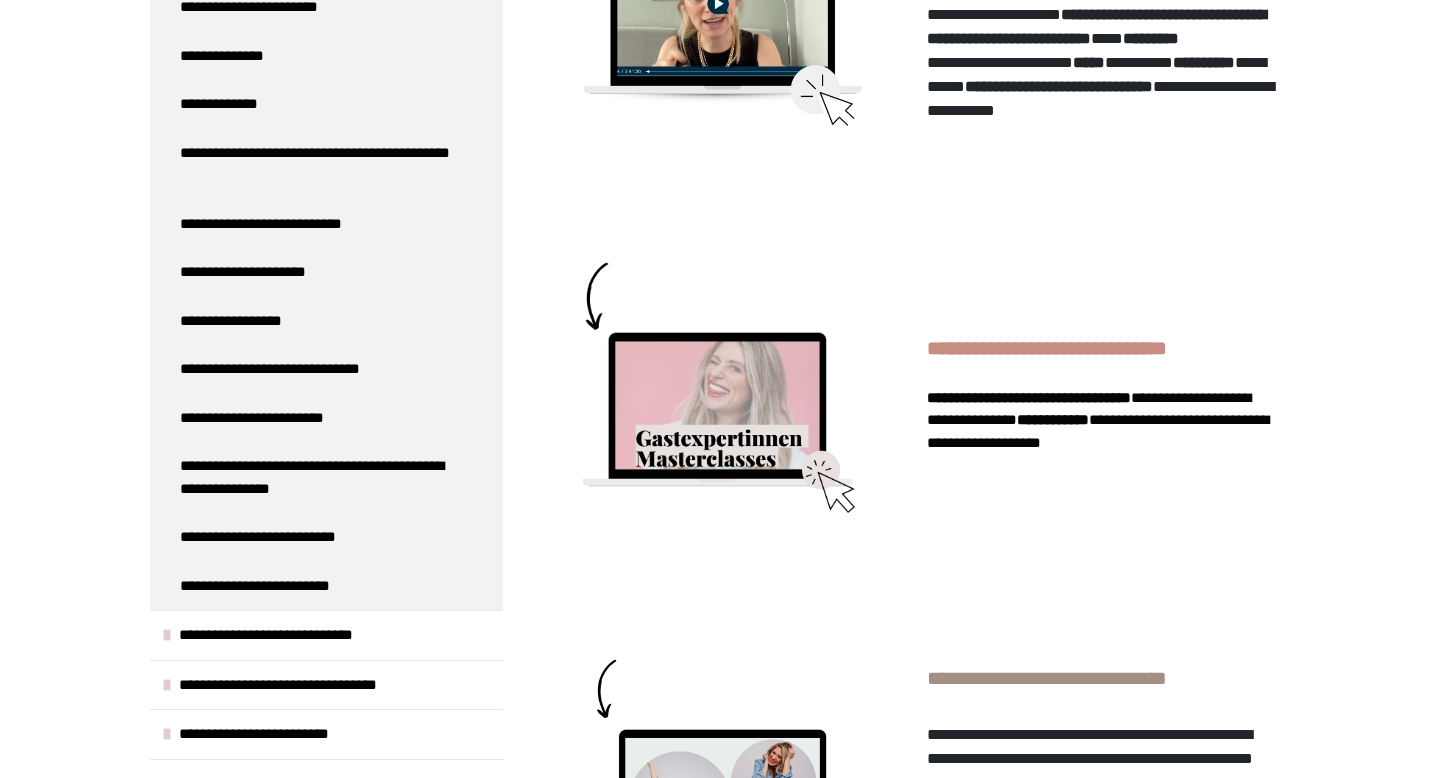 scroll, scrollTop: 1487, scrollLeft: 0, axis: vertical 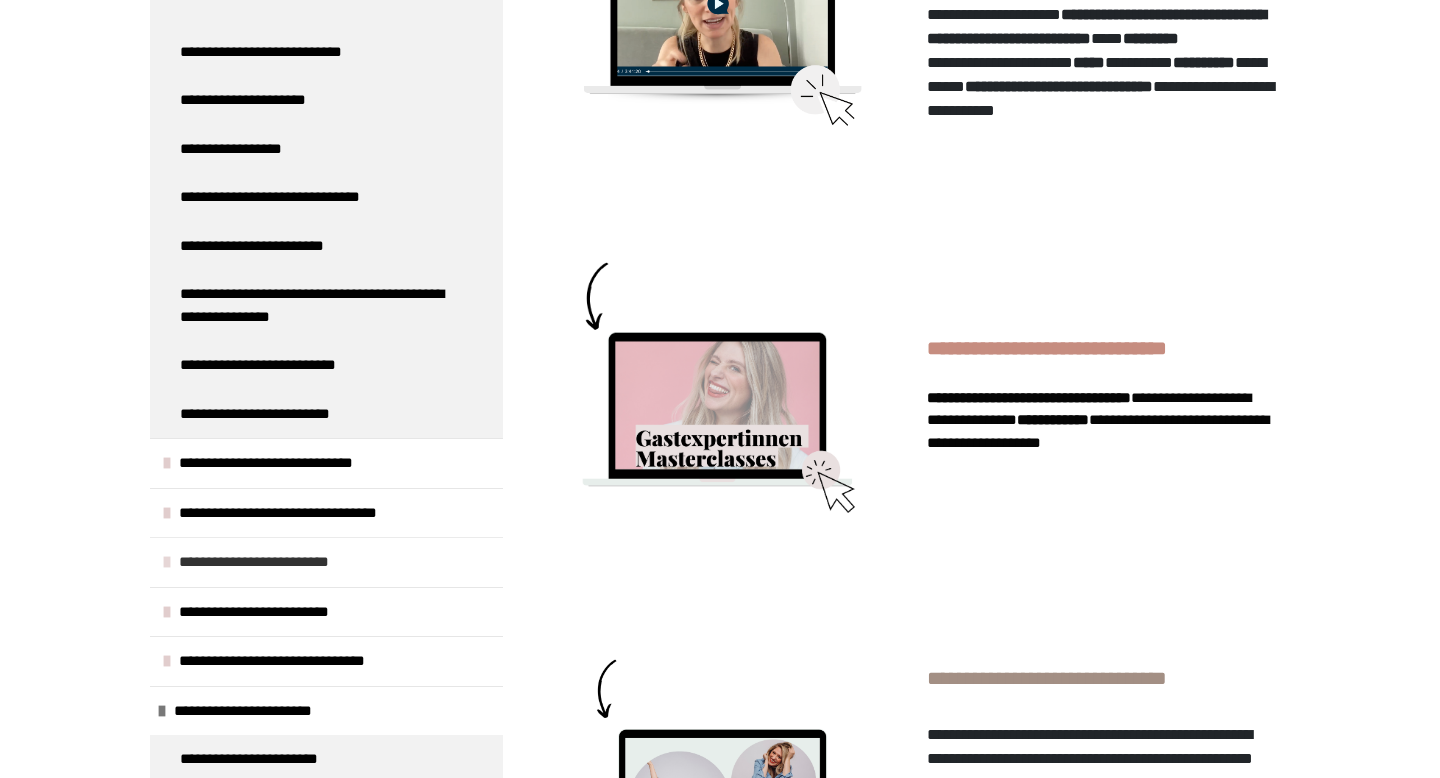 click on "**********" at bounding box center [270, 562] 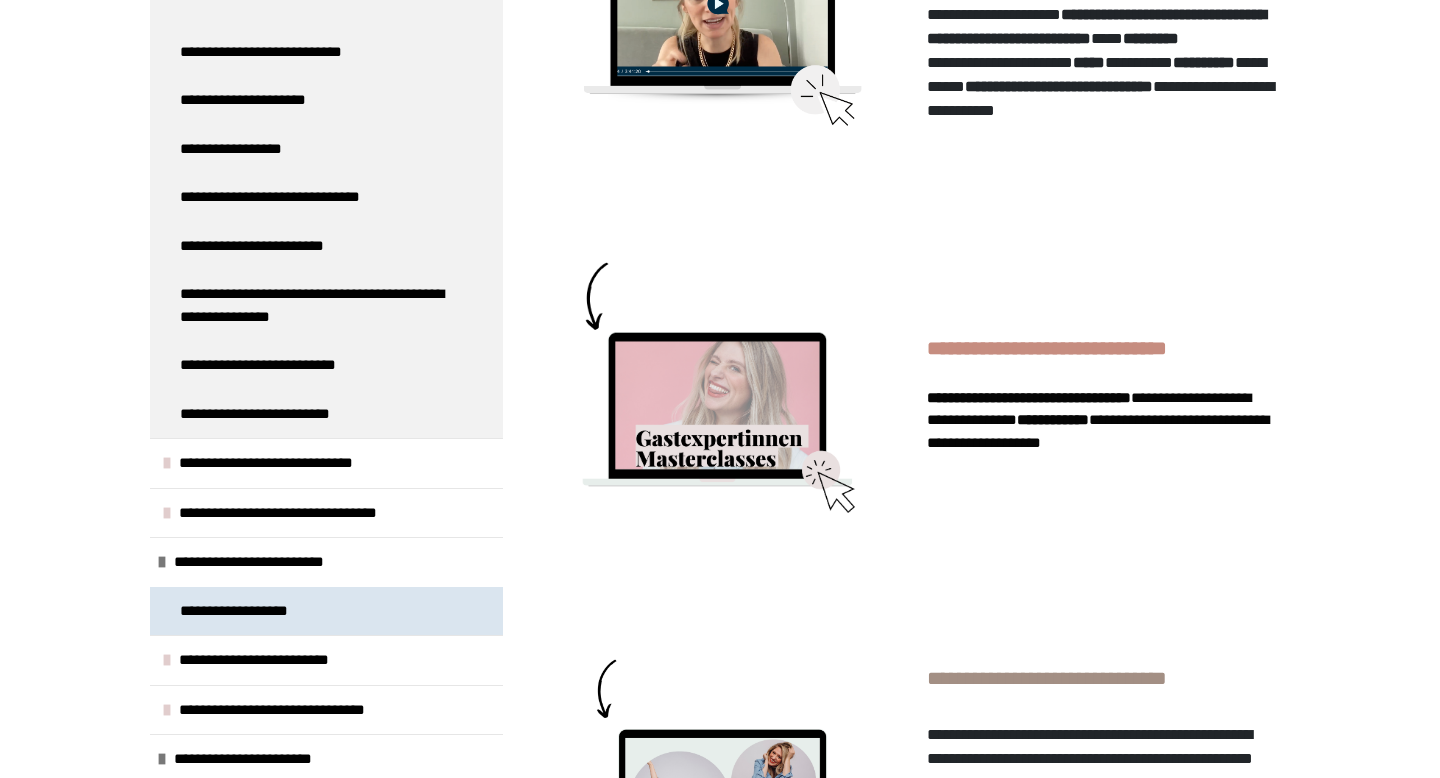 click on "**********" at bounding box center [240, 611] 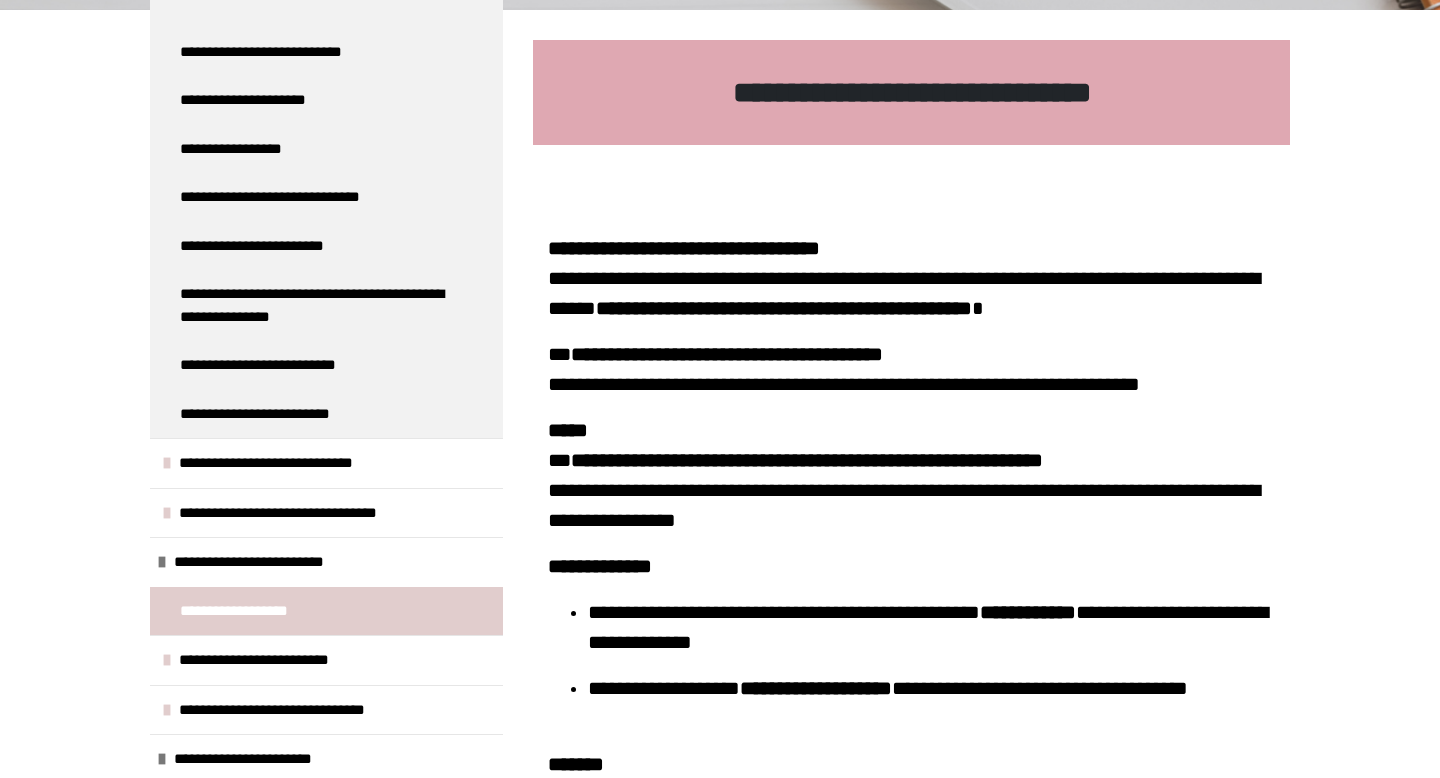 click on "**********" at bounding box center (844, 384) 